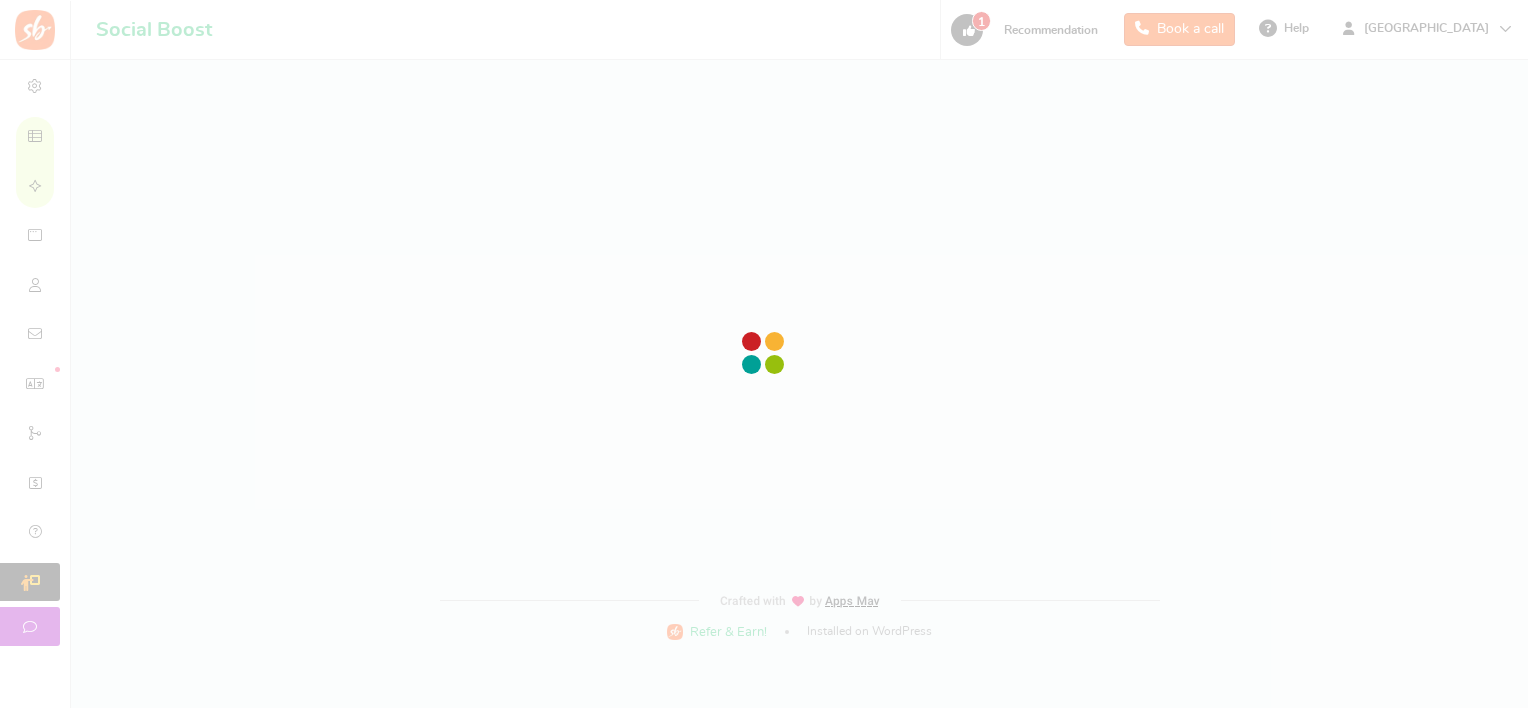 scroll, scrollTop: 0, scrollLeft: 0, axis: both 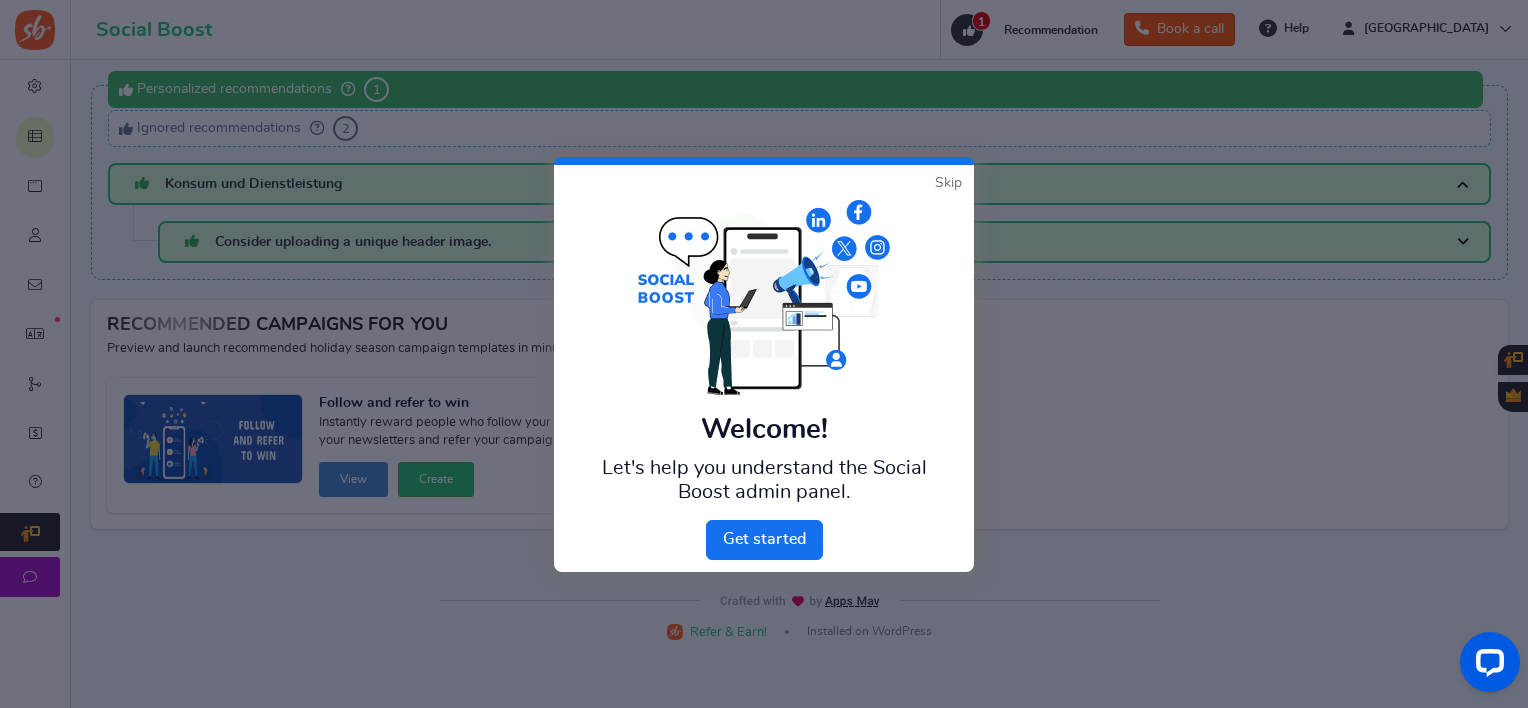 click on "Skip" at bounding box center (948, 183) 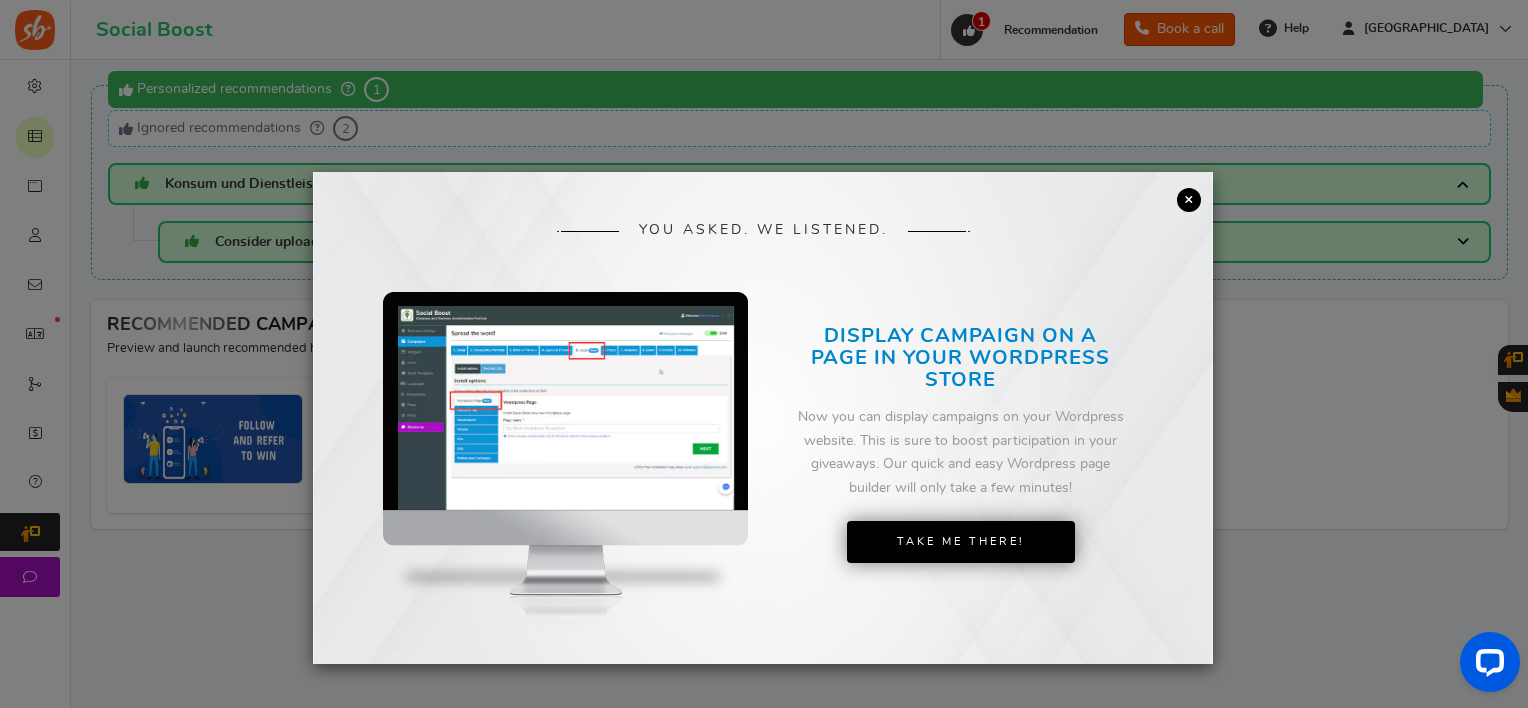 click on "×" at bounding box center [1189, 200] 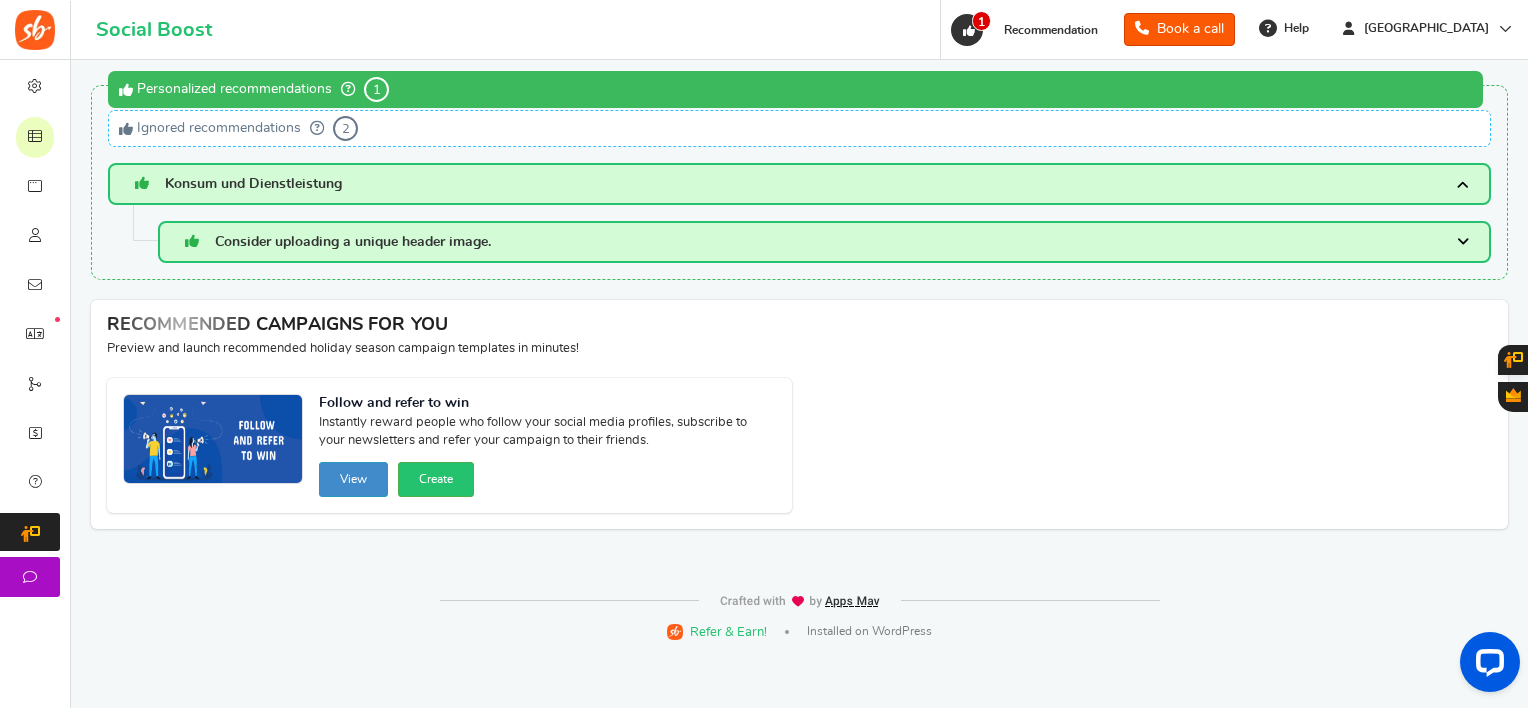 click on "View" at bounding box center (353, 479) 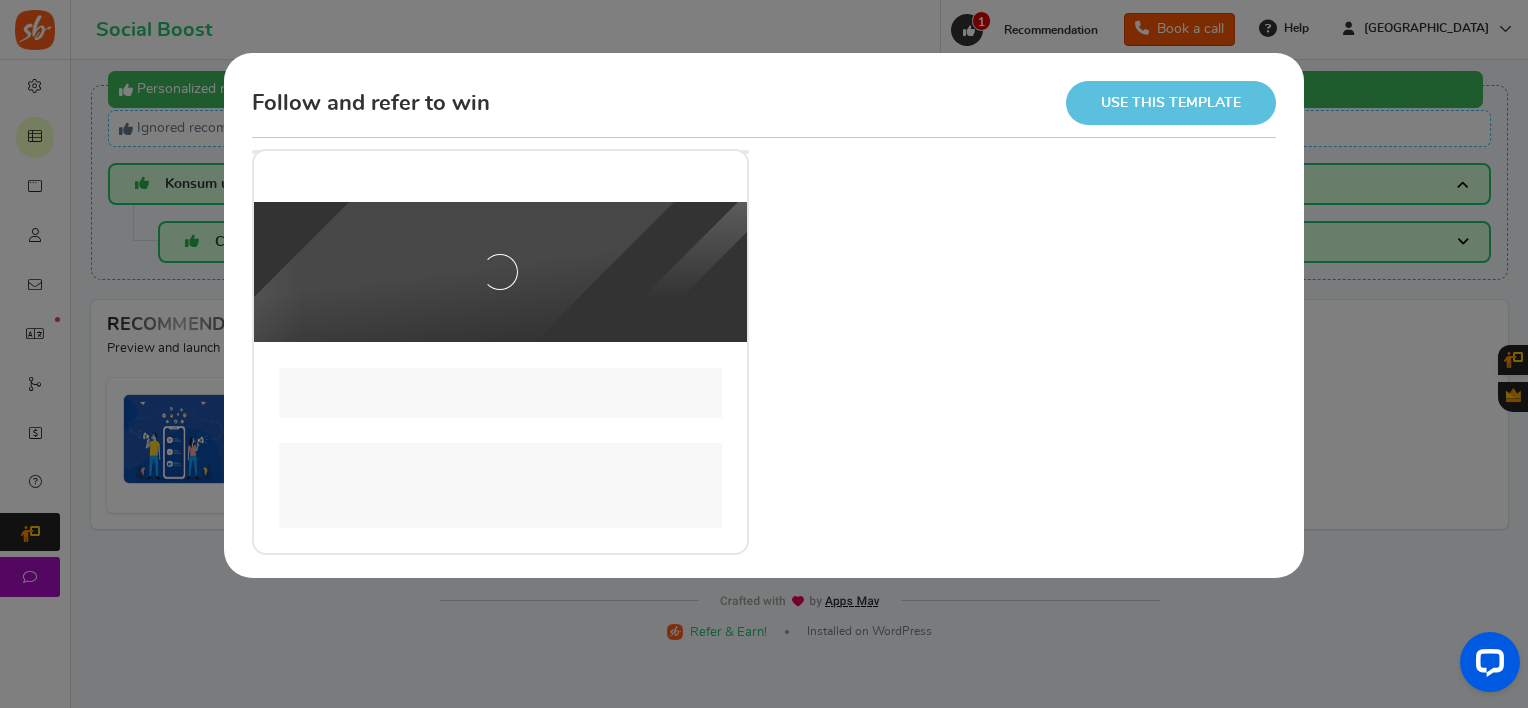 scroll, scrollTop: 0, scrollLeft: 0, axis: both 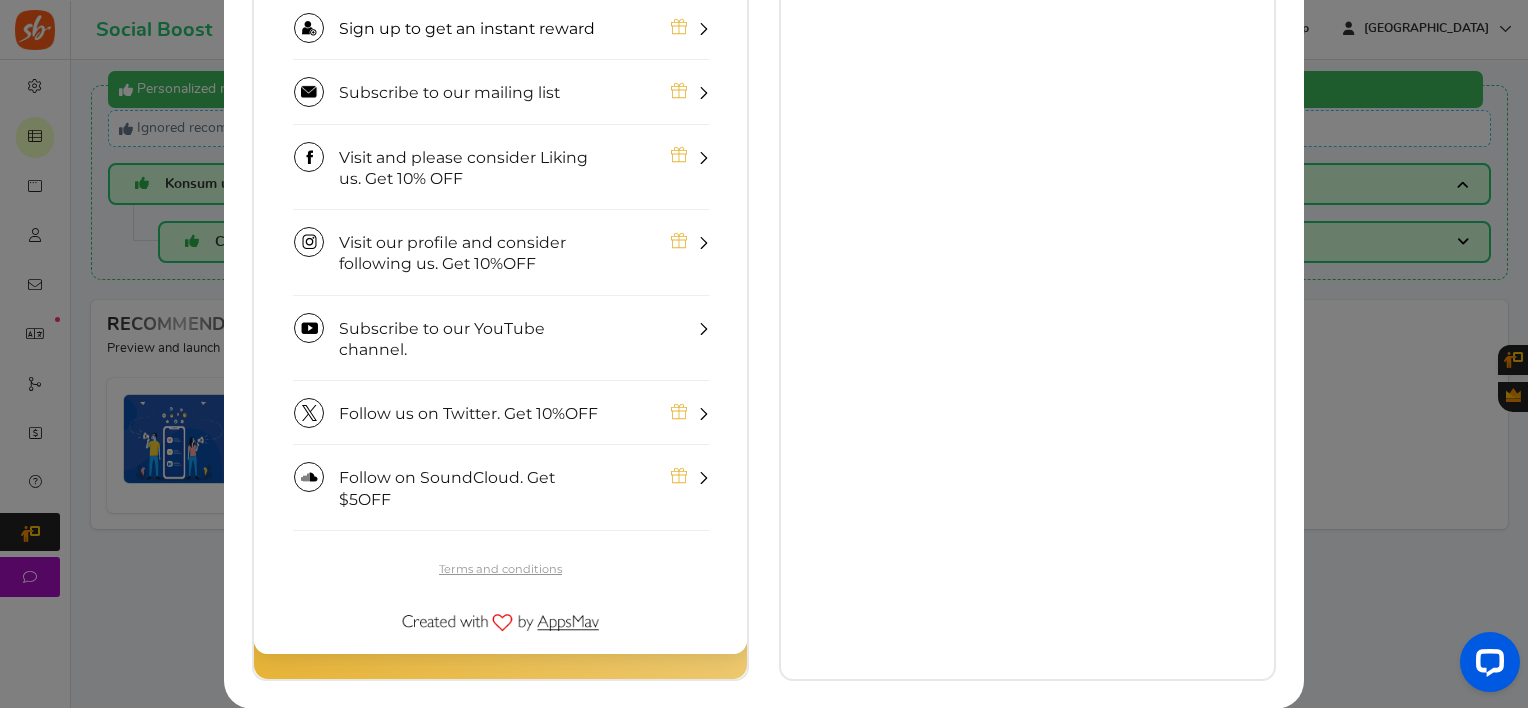 click on "Sign up" at bounding box center (501, 413) 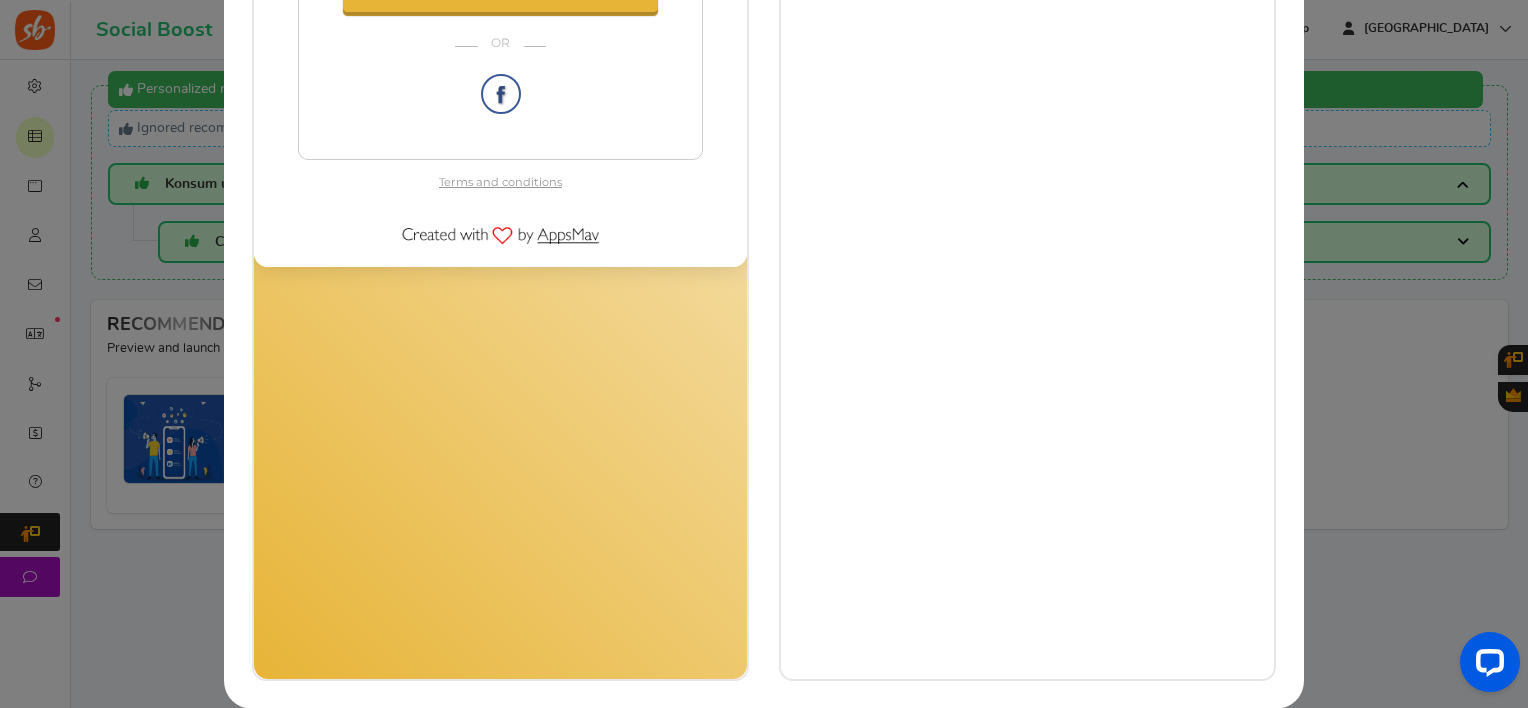 scroll, scrollTop: 181, scrollLeft: 0, axis: vertical 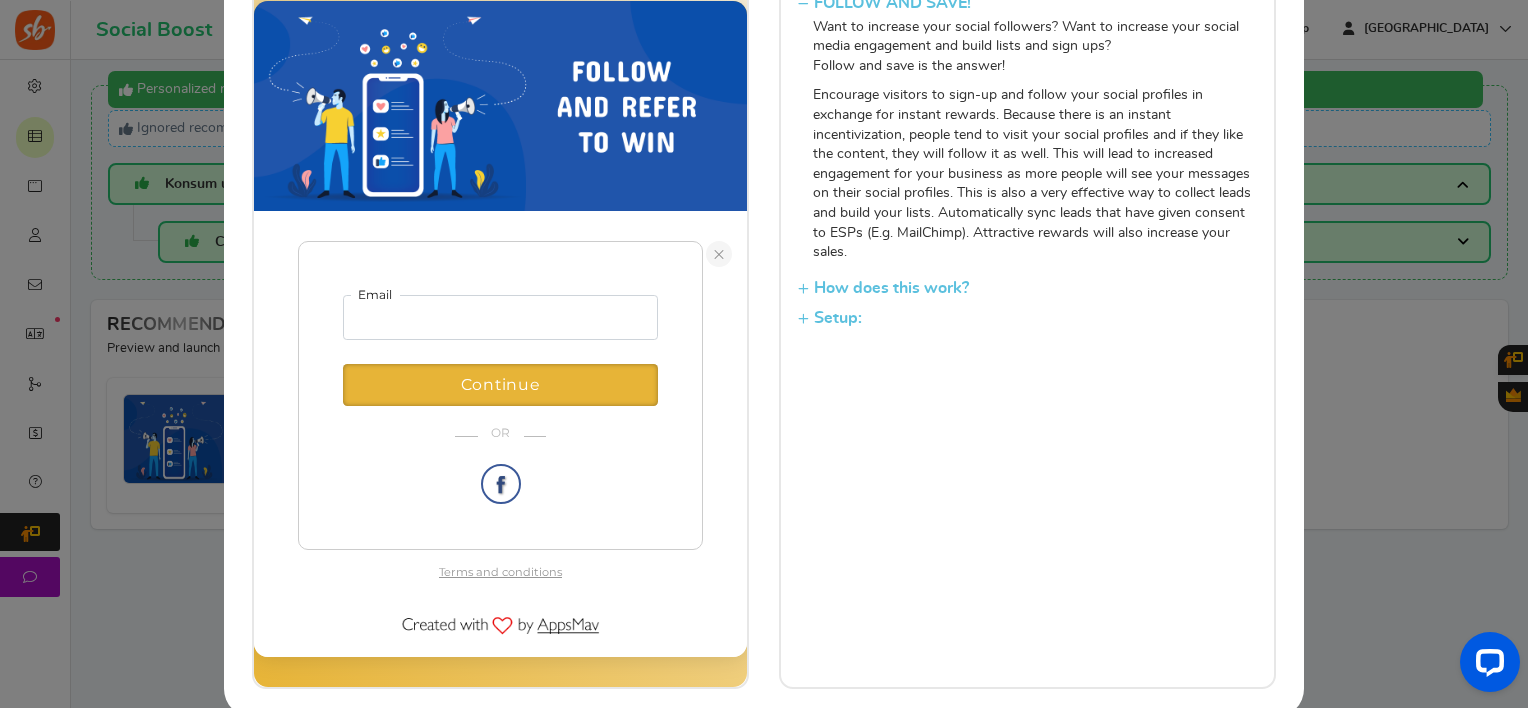 click on "How does this work?" at bounding box center [1027, 288] 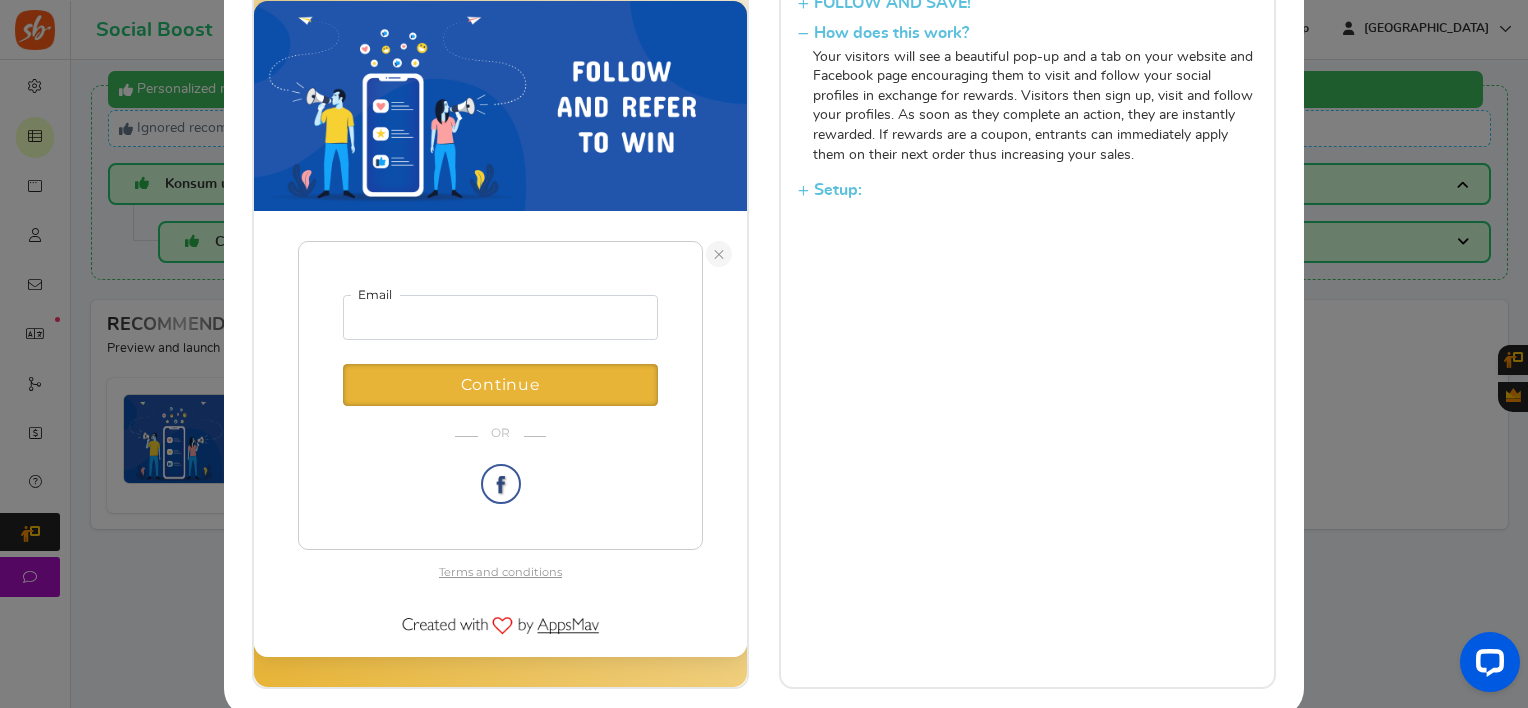 click on "Setup:" at bounding box center (1027, 190) 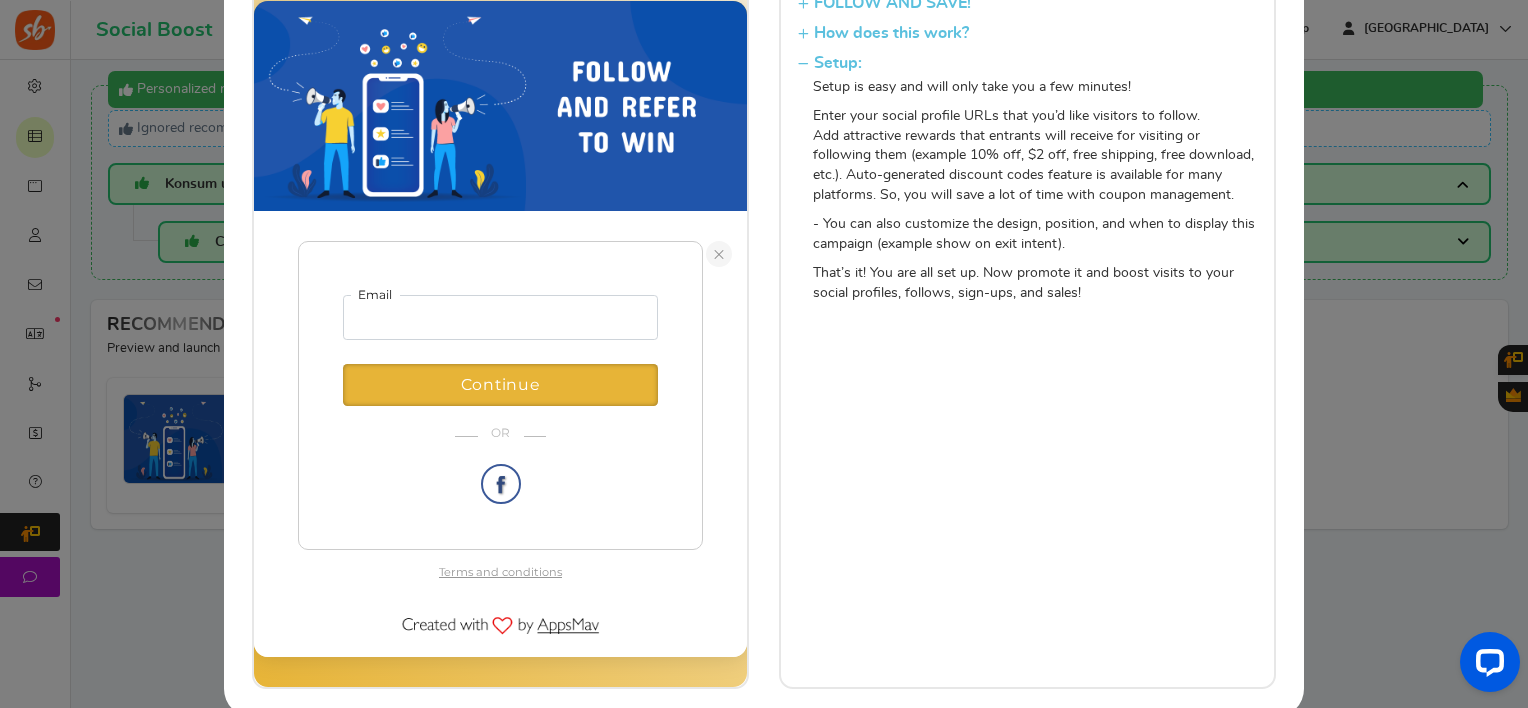 scroll, scrollTop: 0, scrollLeft: 0, axis: both 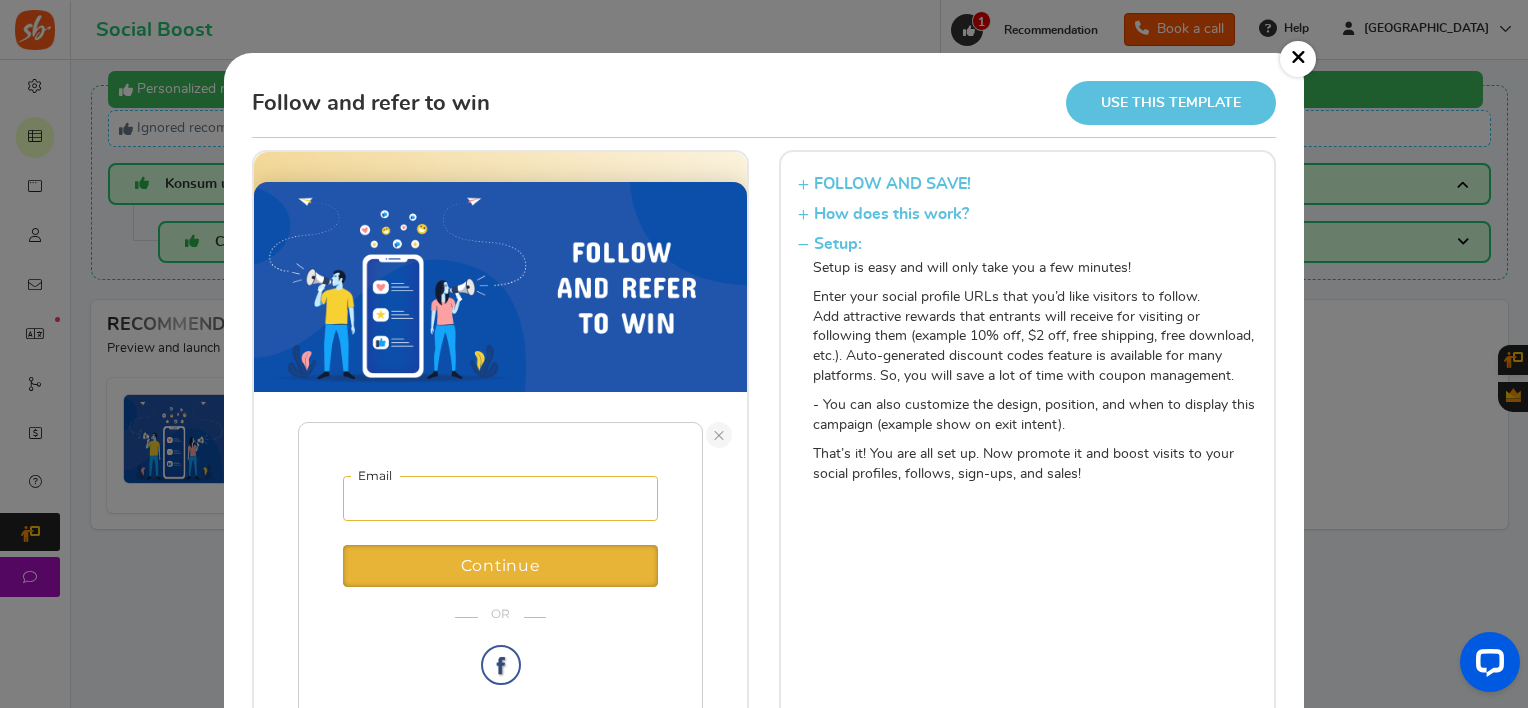 click at bounding box center [500, 498] 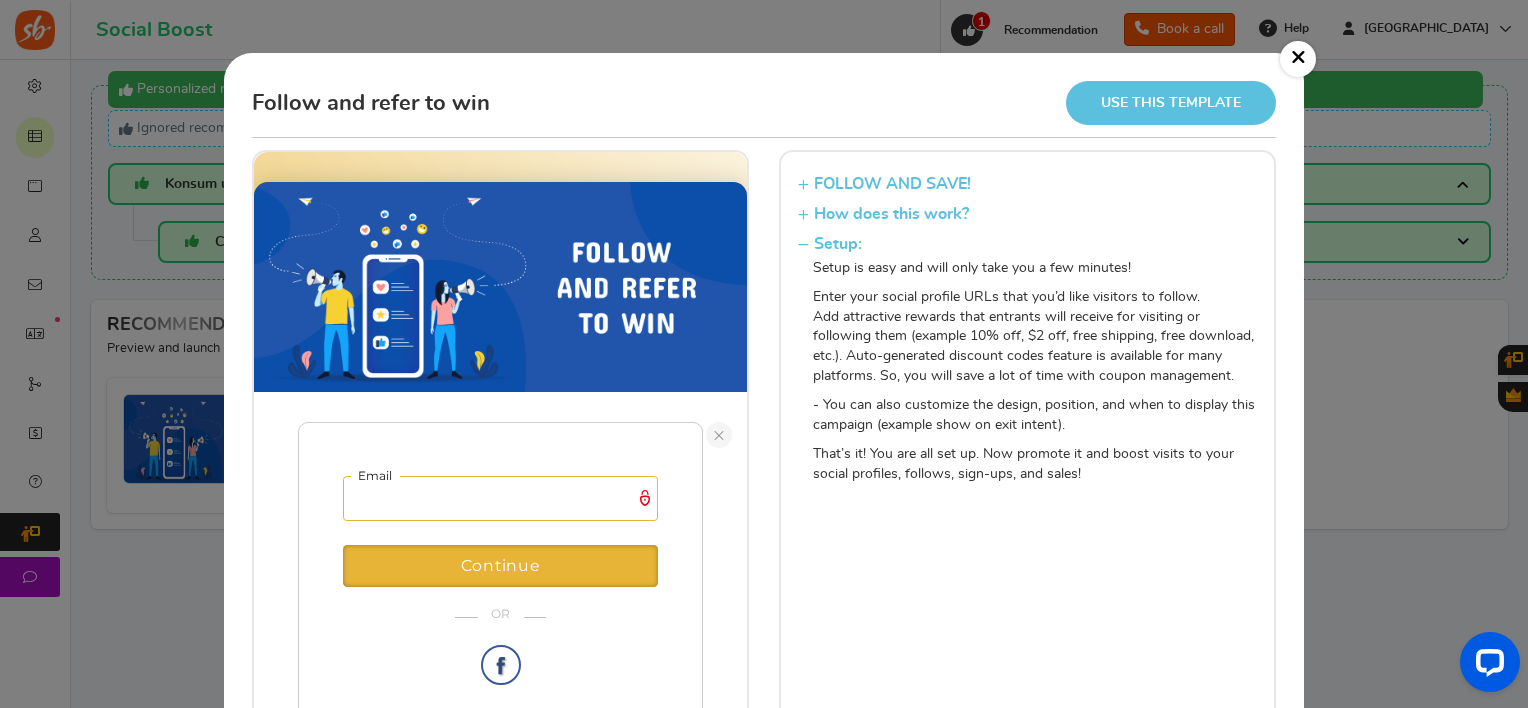 click at bounding box center (500, 498) 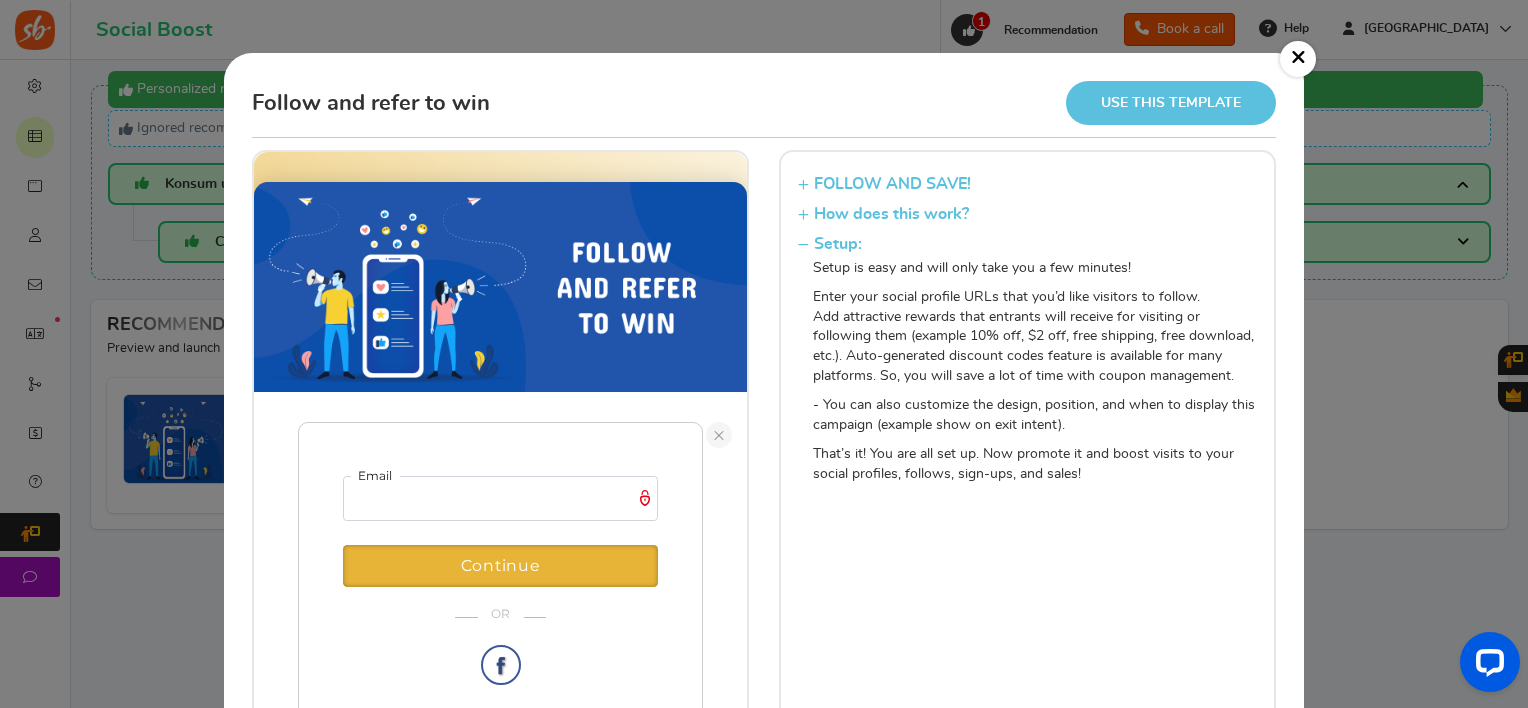 click on "FOLLOW AND SAVE! Want to increase your social followers? Want to increase your social media engagement and build lists and sign ups? Follow and save is the answer!  Encourage visitors to sign-up and follow your social profiles in exchange for instant rewards. Because there is an instant incentivization, people tend to visit your social profiles and if they like the content, they will follow it as well. This will lead to increased engagement for your business as more people will see your messages on their social profiles. This is also a very effective way to collect leads and build your lists. Automatically sync leads that have given consent to ESPs (E.g. MailChimp). Attractive rewards will also increase your sales. How does this work? Setup: Setup is easy and will only take you a few minutes! Enter your social profile URLs that you’d like visitors to follow. - You can also customize the design, position, and when to display this campaign (example show on exit intent)." at bounding box center [1027, 510] 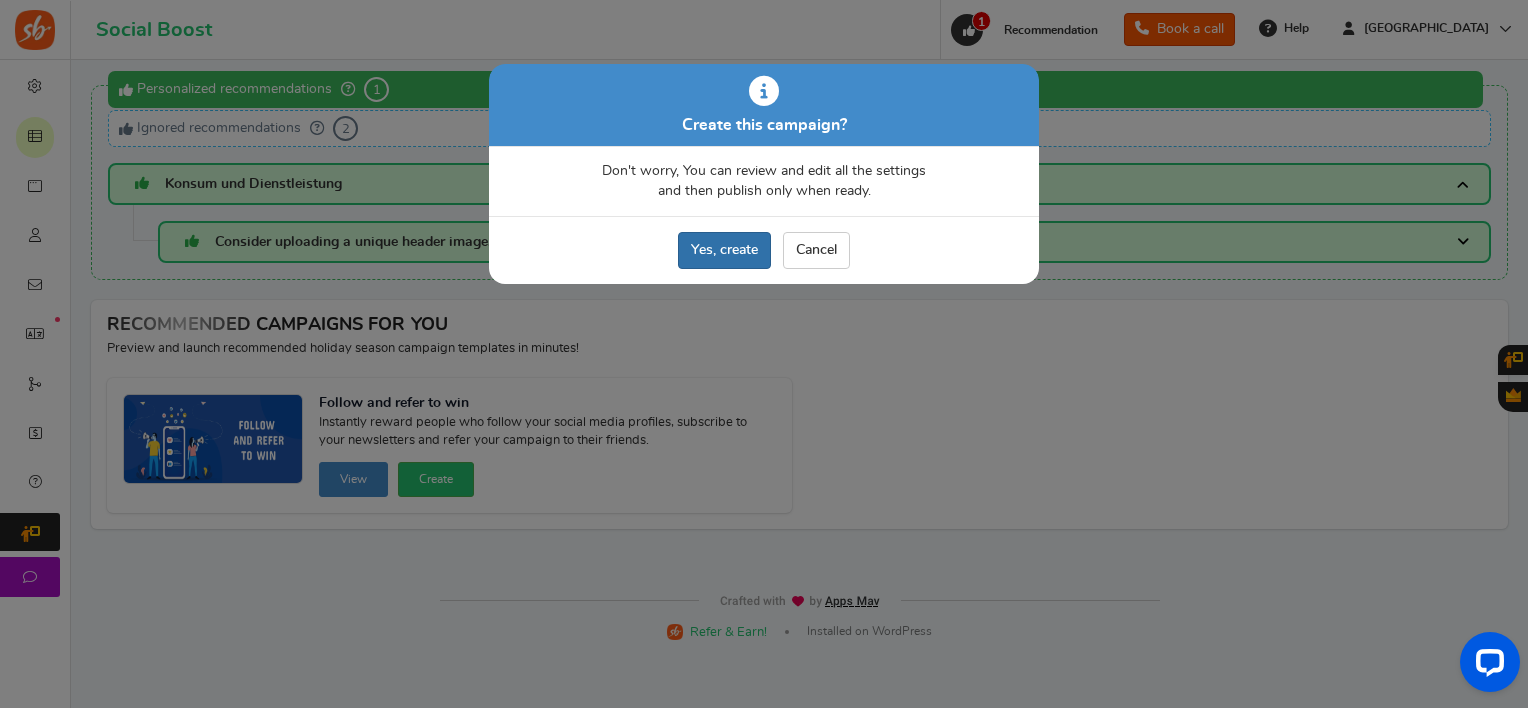 click on "Yes, create" at bounding box center (724, 250) 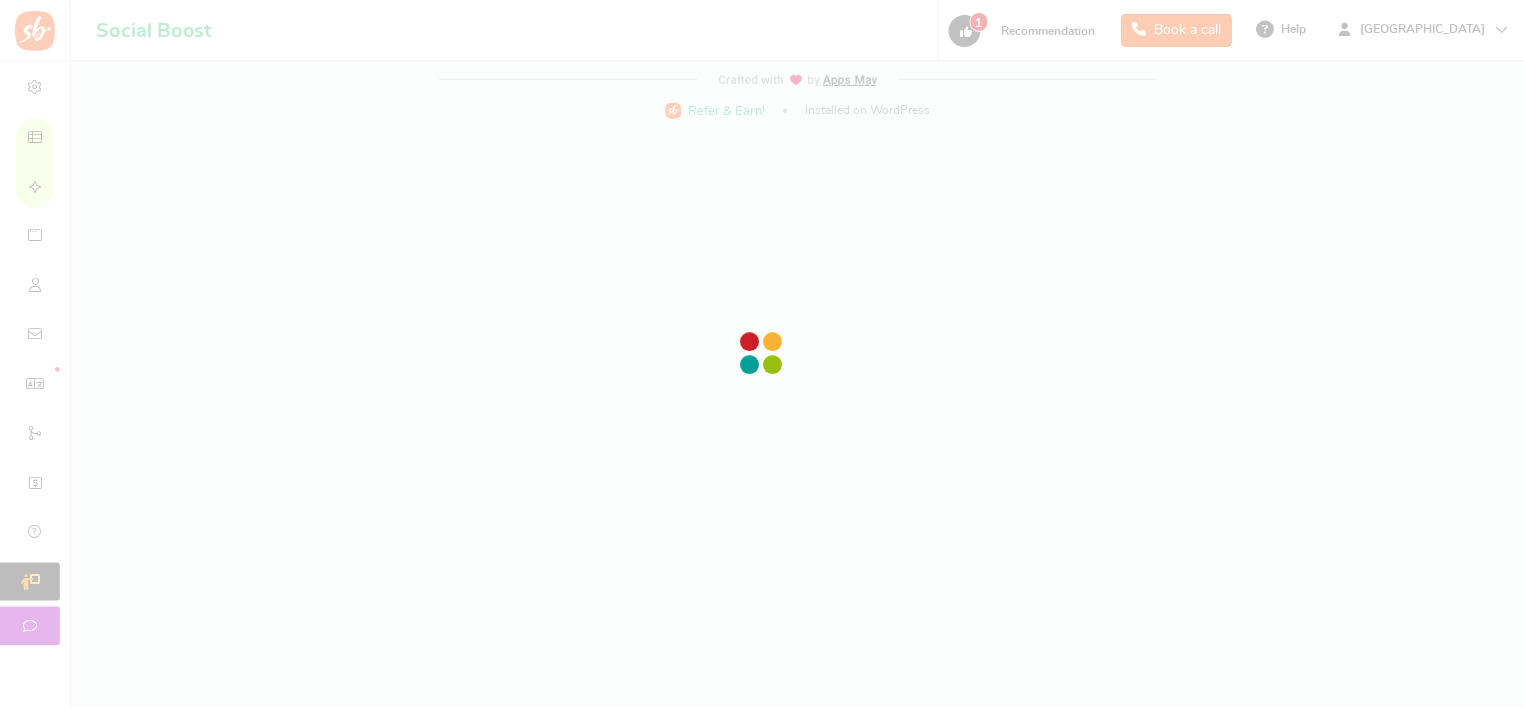 scroll, scrollTop: 0, scrollLeft: 0, axis: both 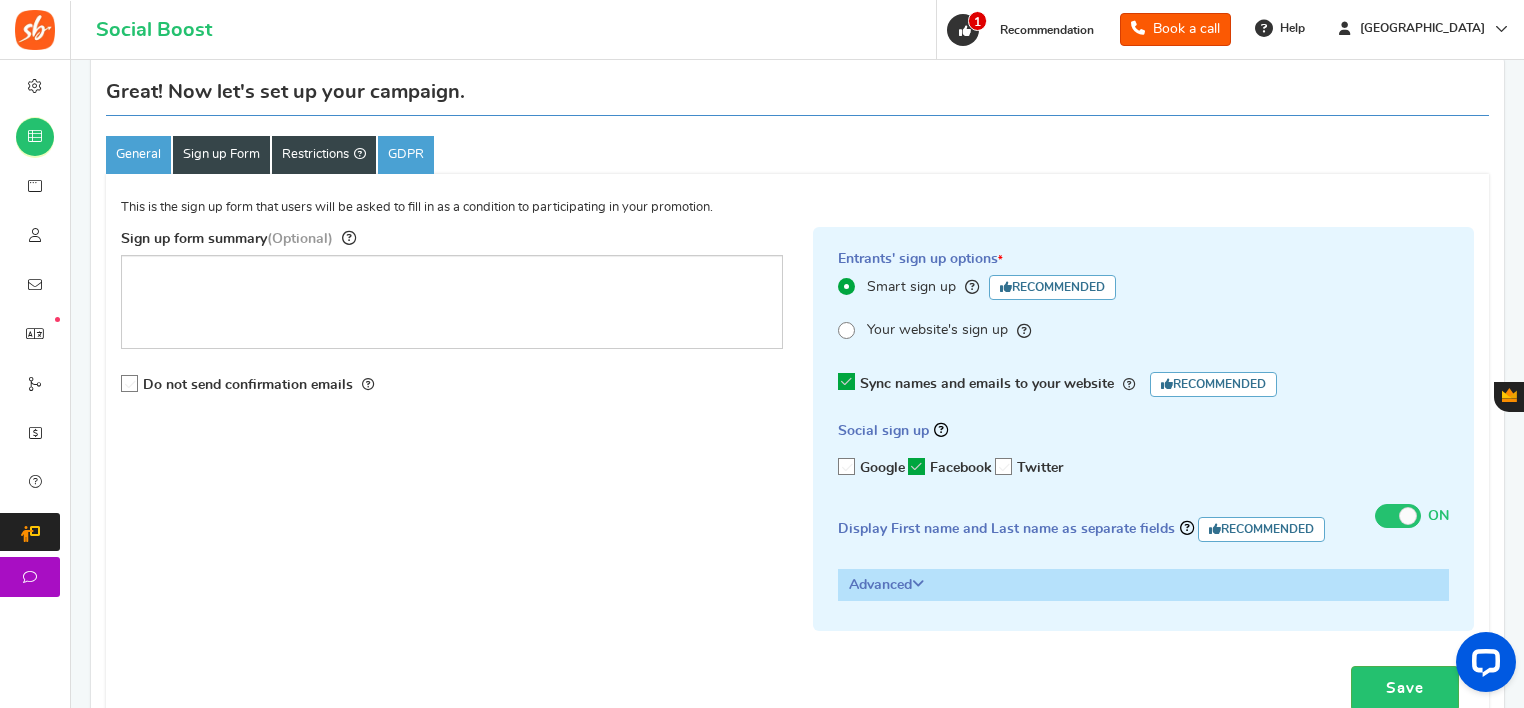 click on "Restrictions" at bounding box center (324, 155) 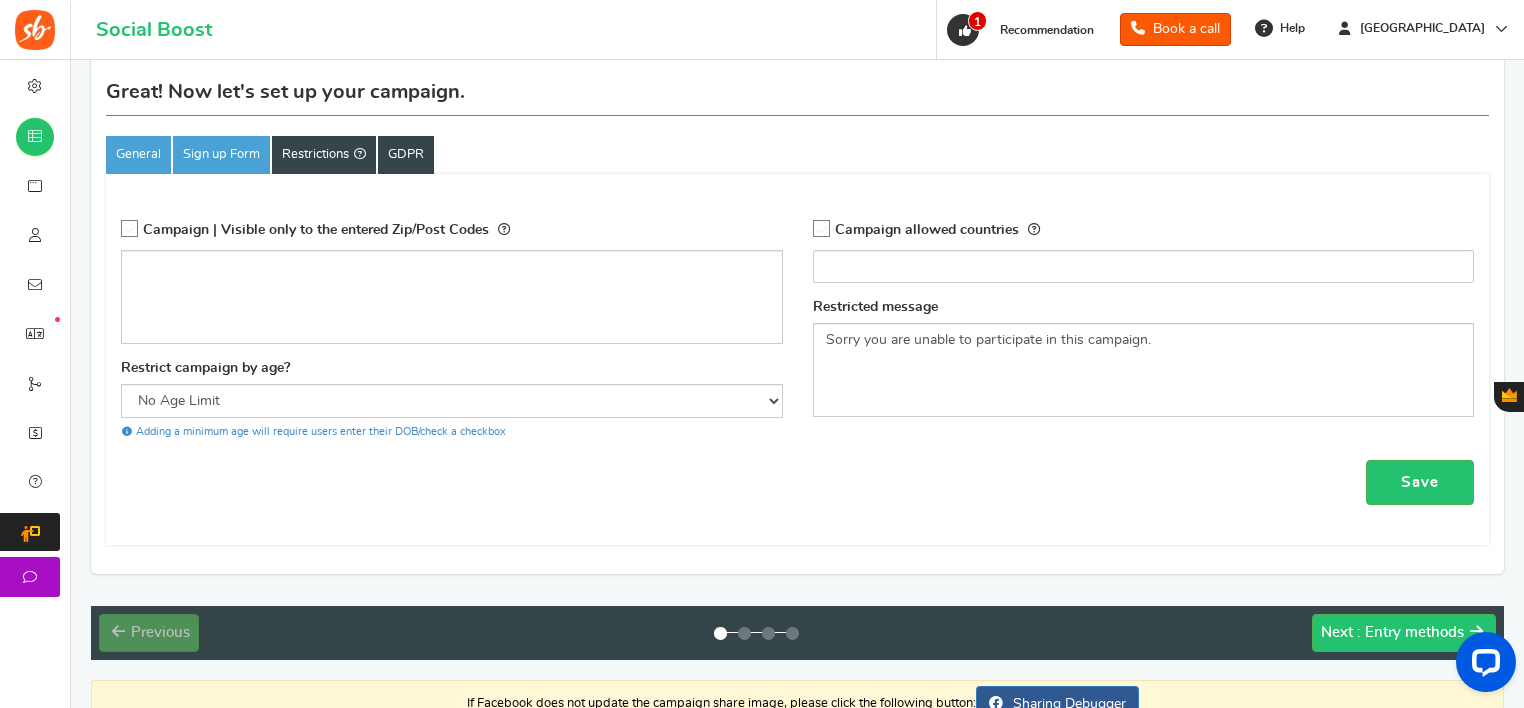 click on "GDPR" at bounding box center (406, 155) 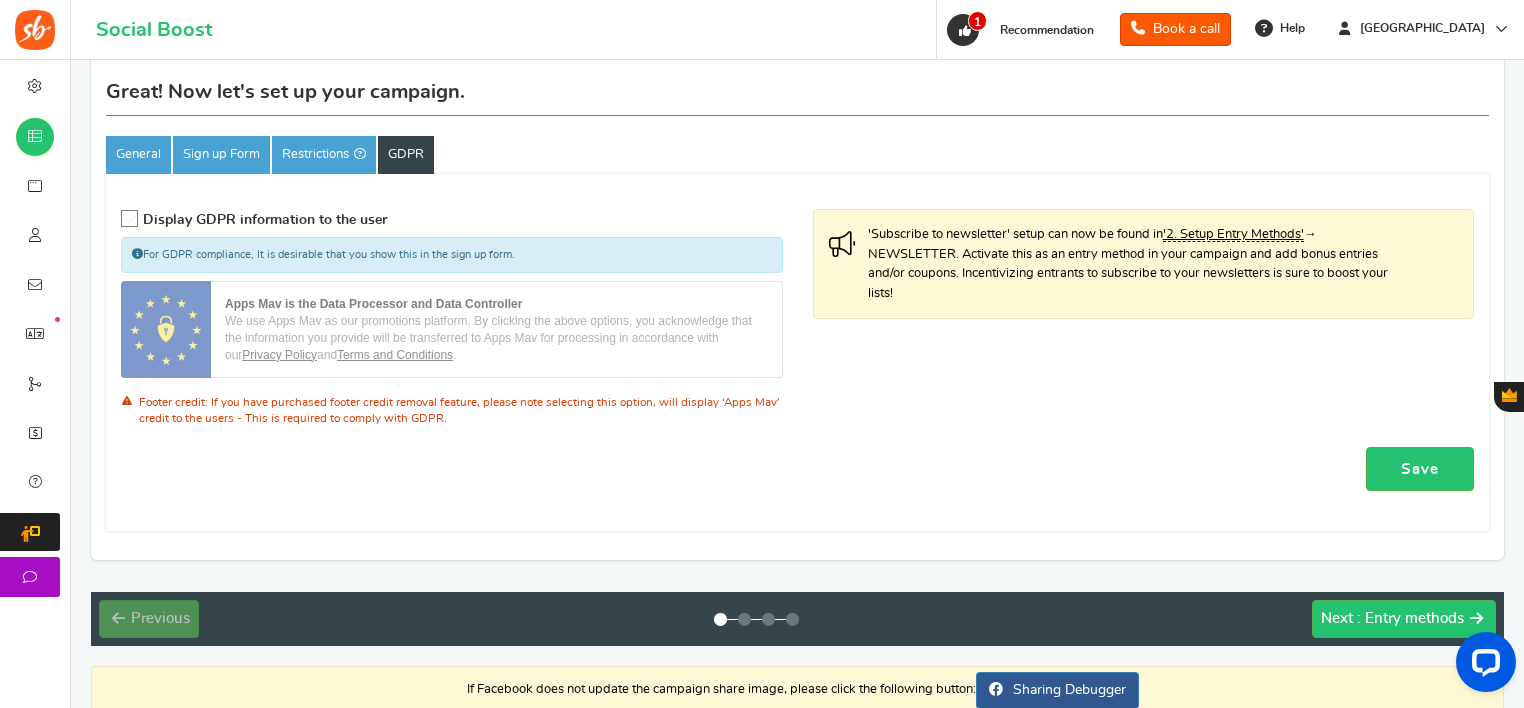 click at bounding box center [130, 219] 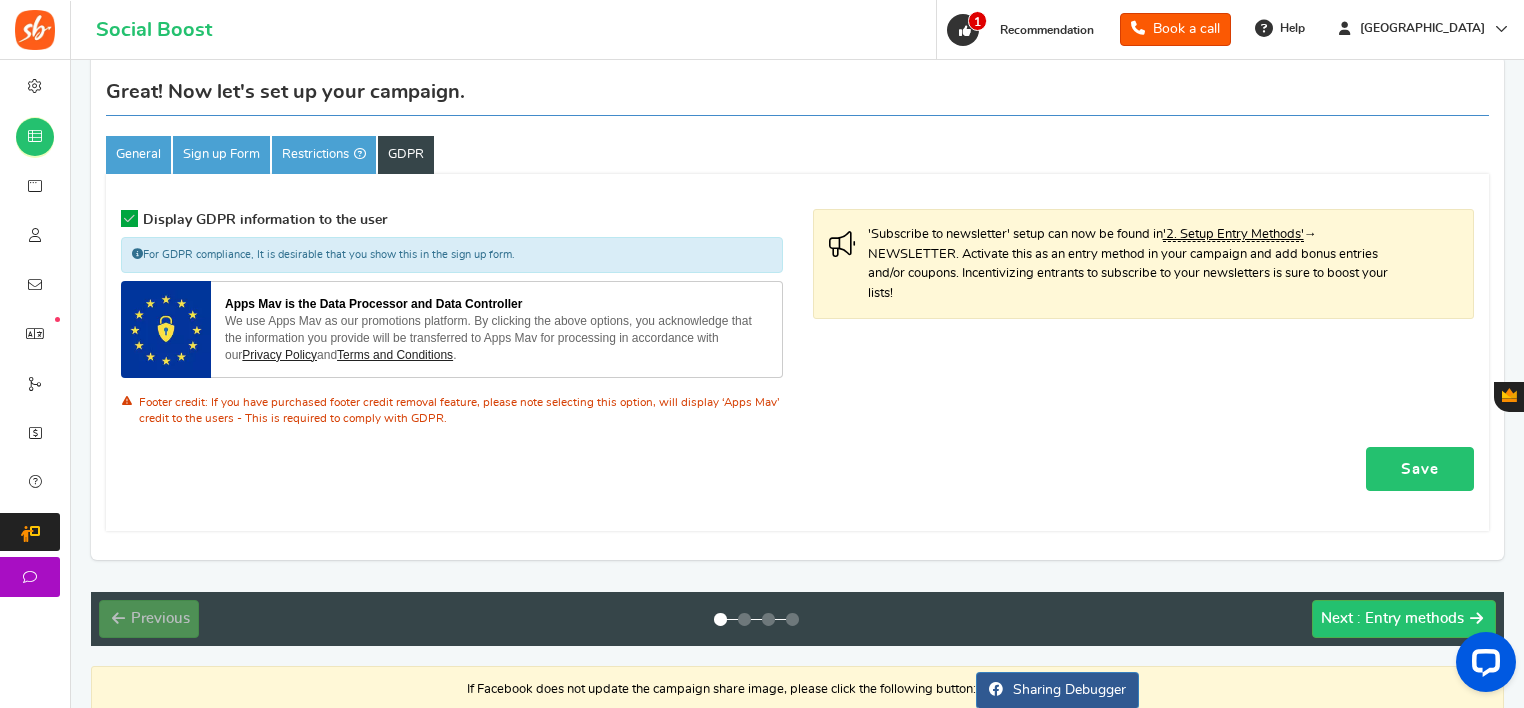 click on "Save" at bounding box center [1420, 469] 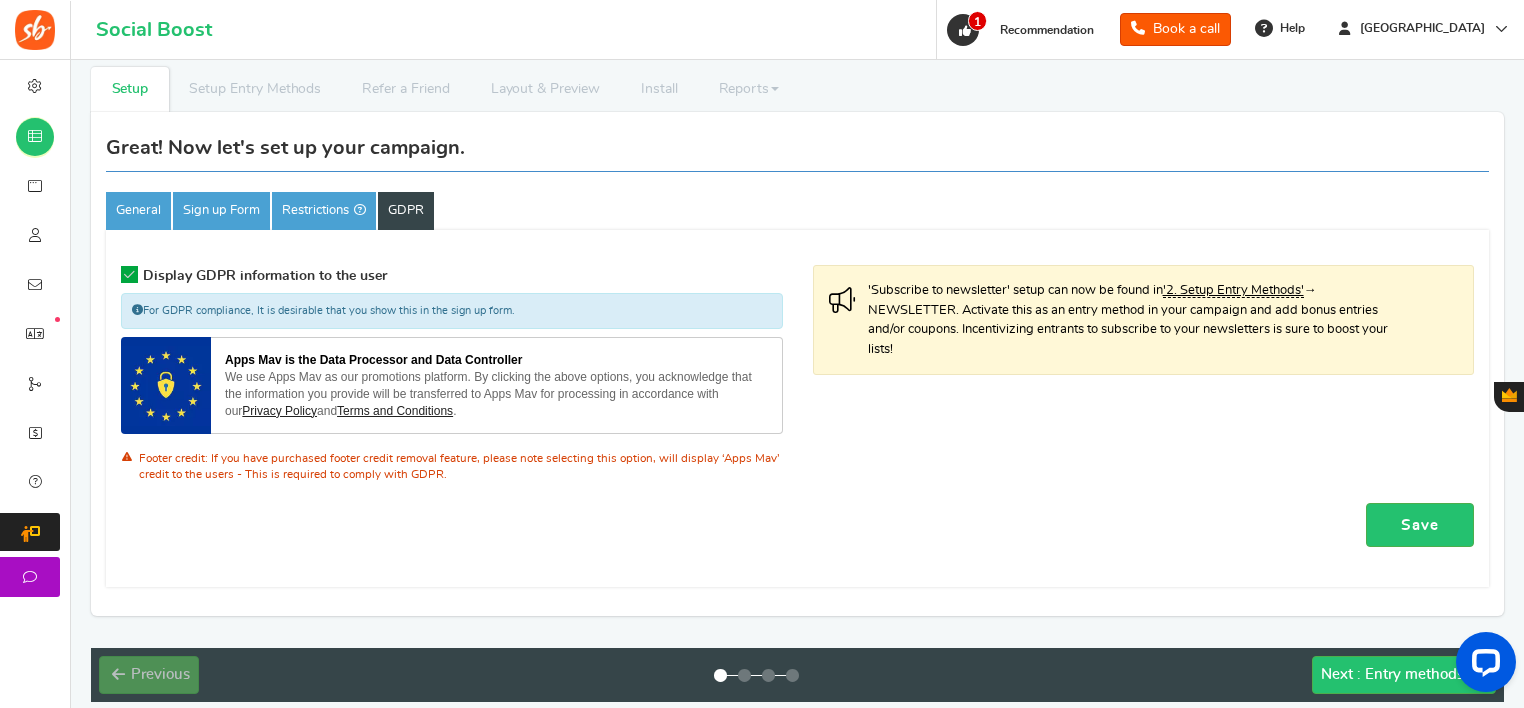 scroll, scrollTop: 0, scrollLeft: 0, axis: both 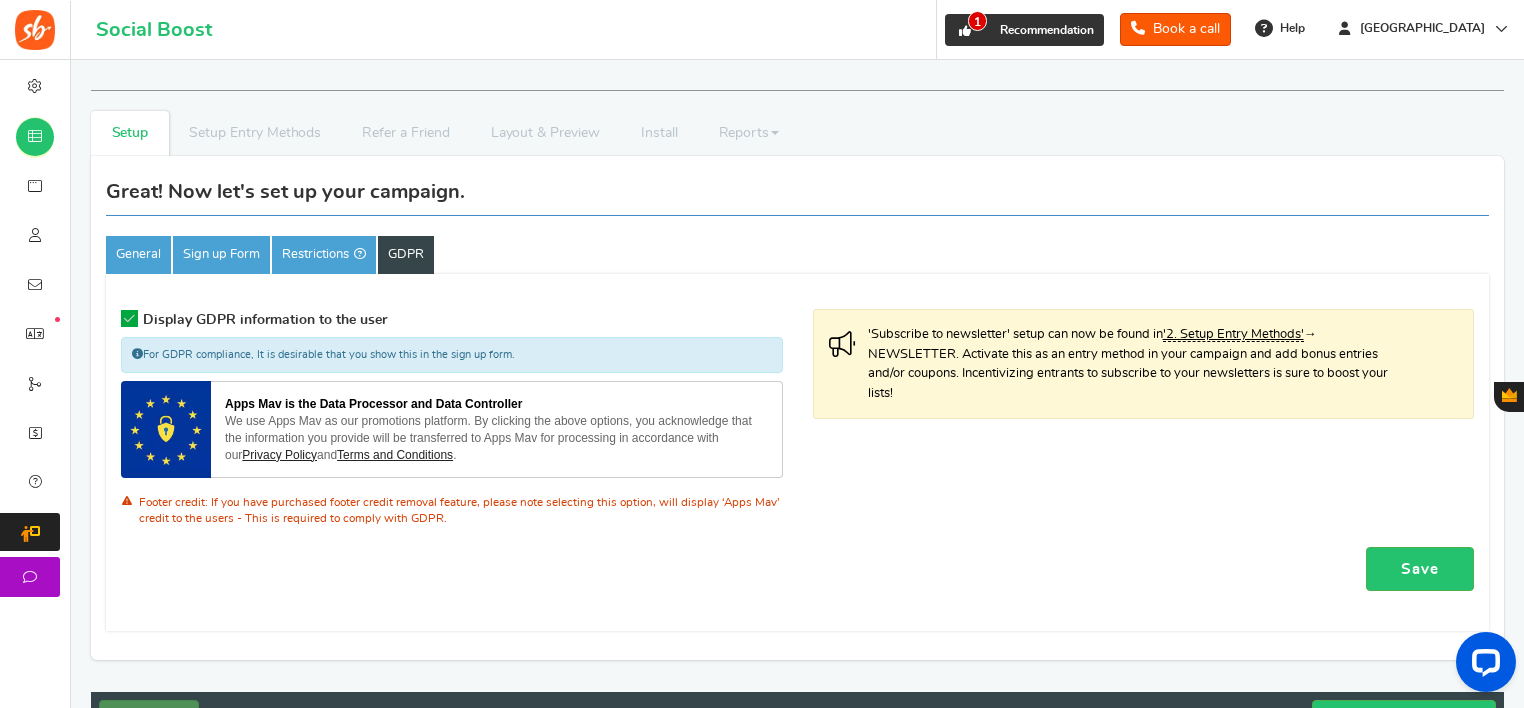 click on "Recommendation" at bounding box center (1047, 30) 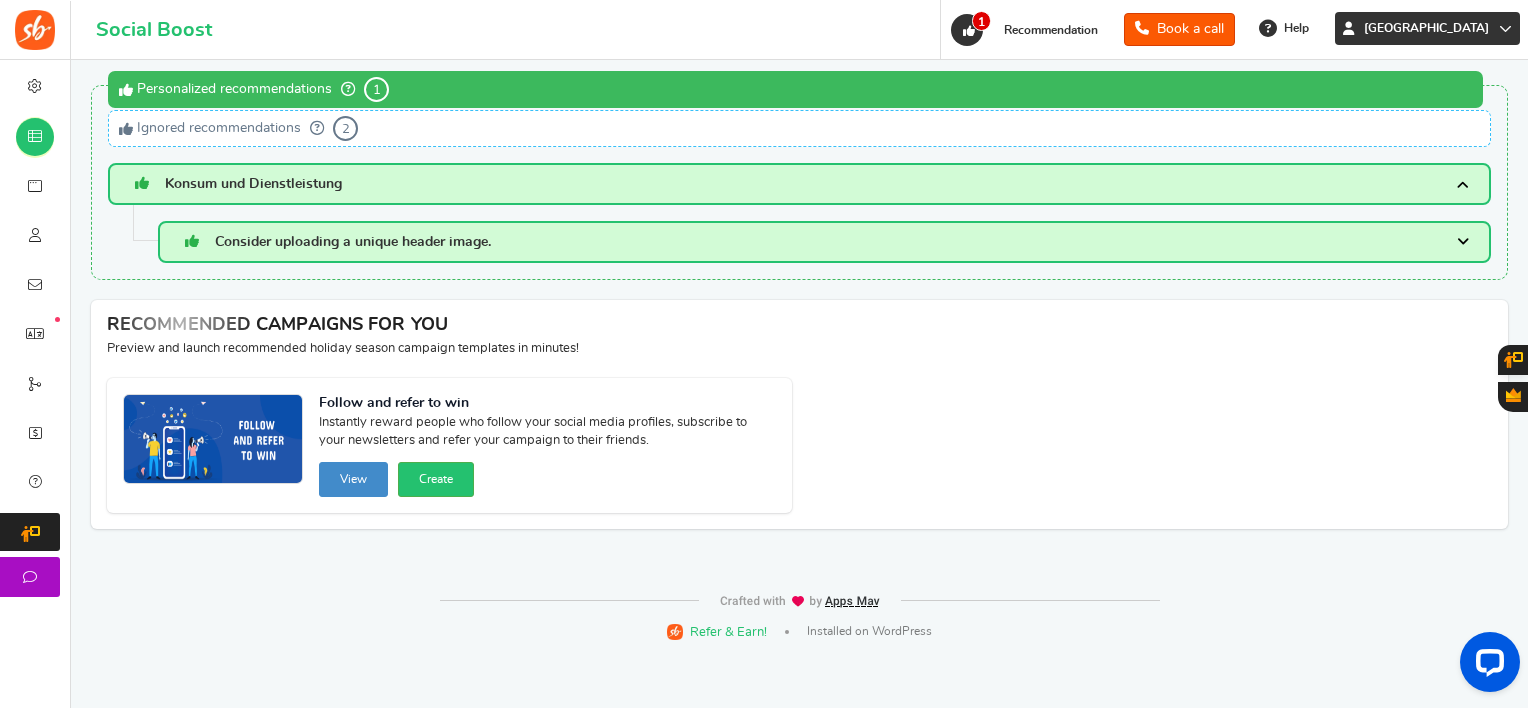 click on "[GEOGRAPHIC_DATA]" at bounding box center [1426, 28] 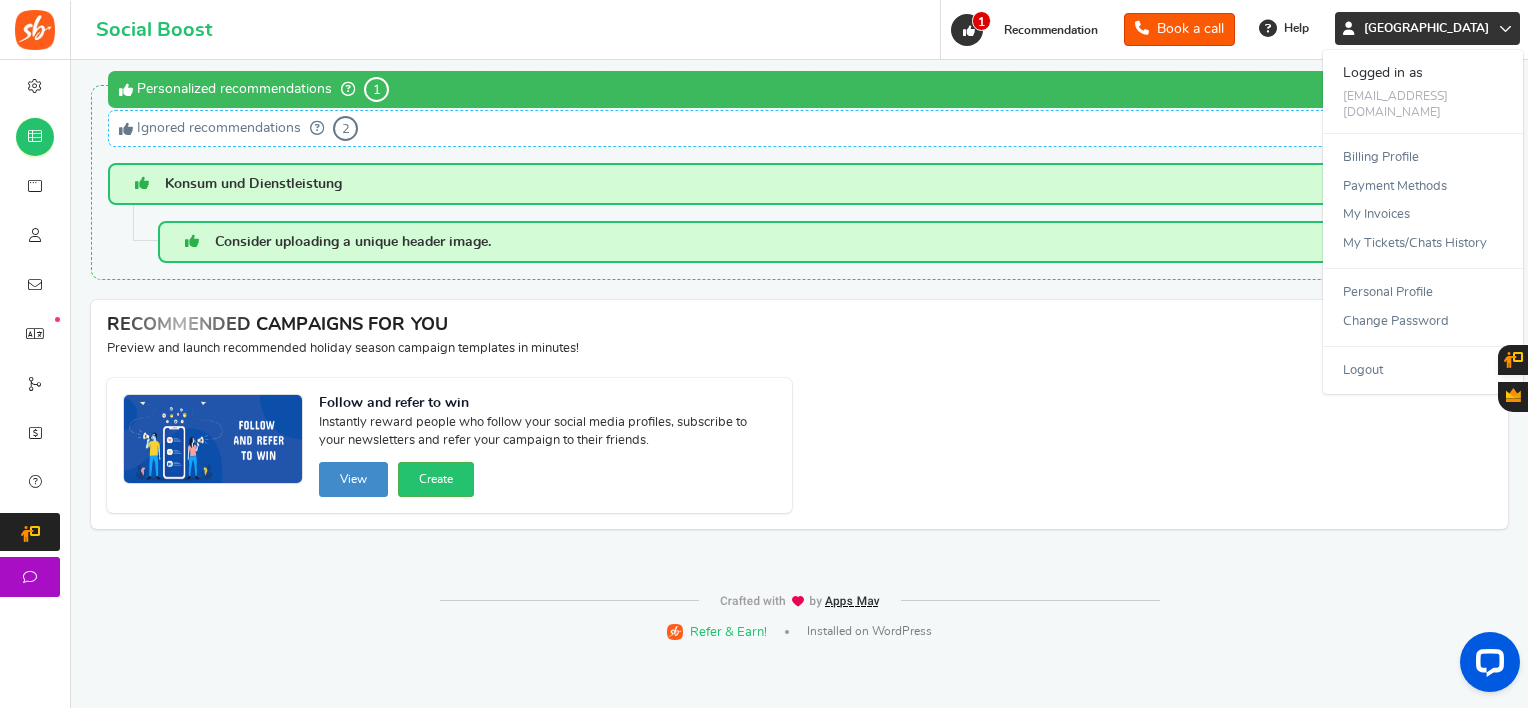 click on "[GEOGRAPHIC_DATA]" at bounding box center (1426, 28) 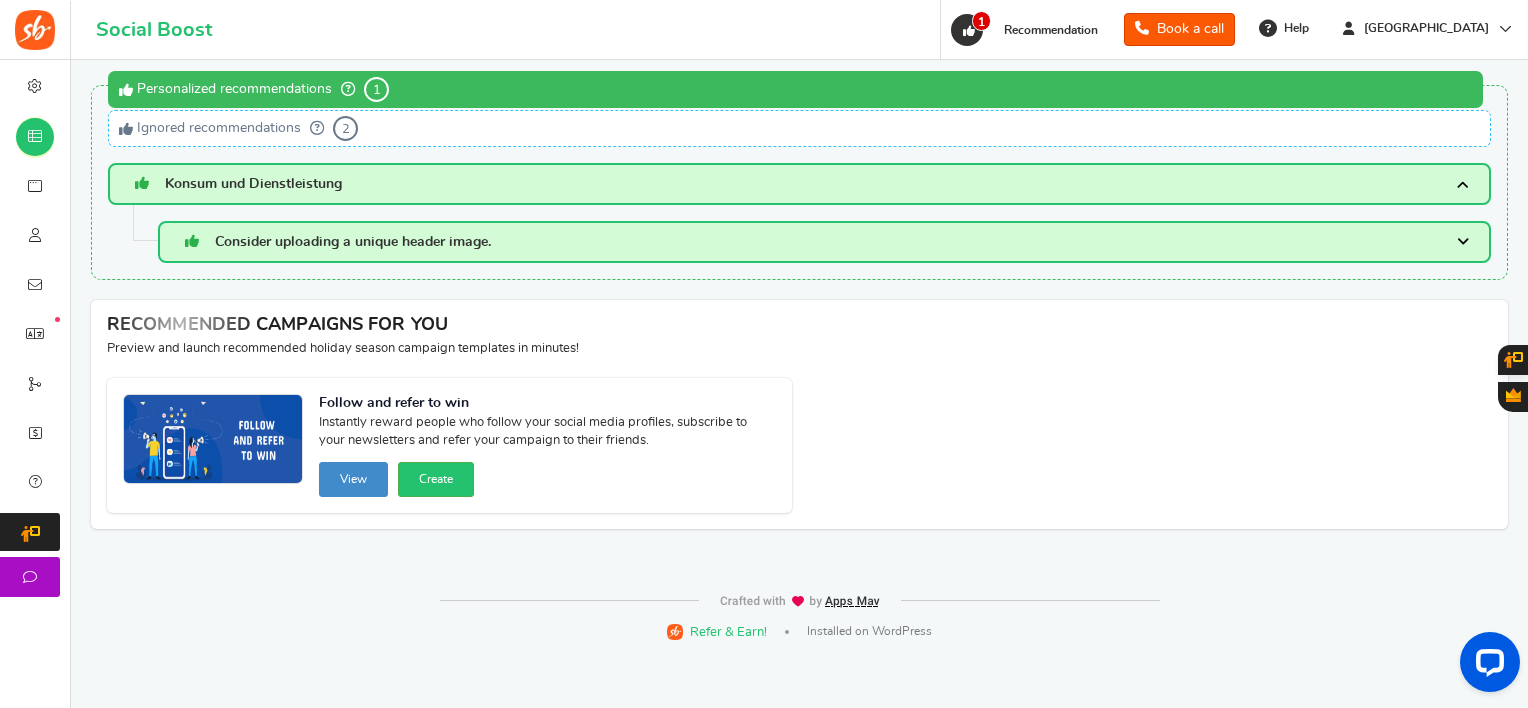 click on "Gratisfaction" at bounding box center [1513, 395] 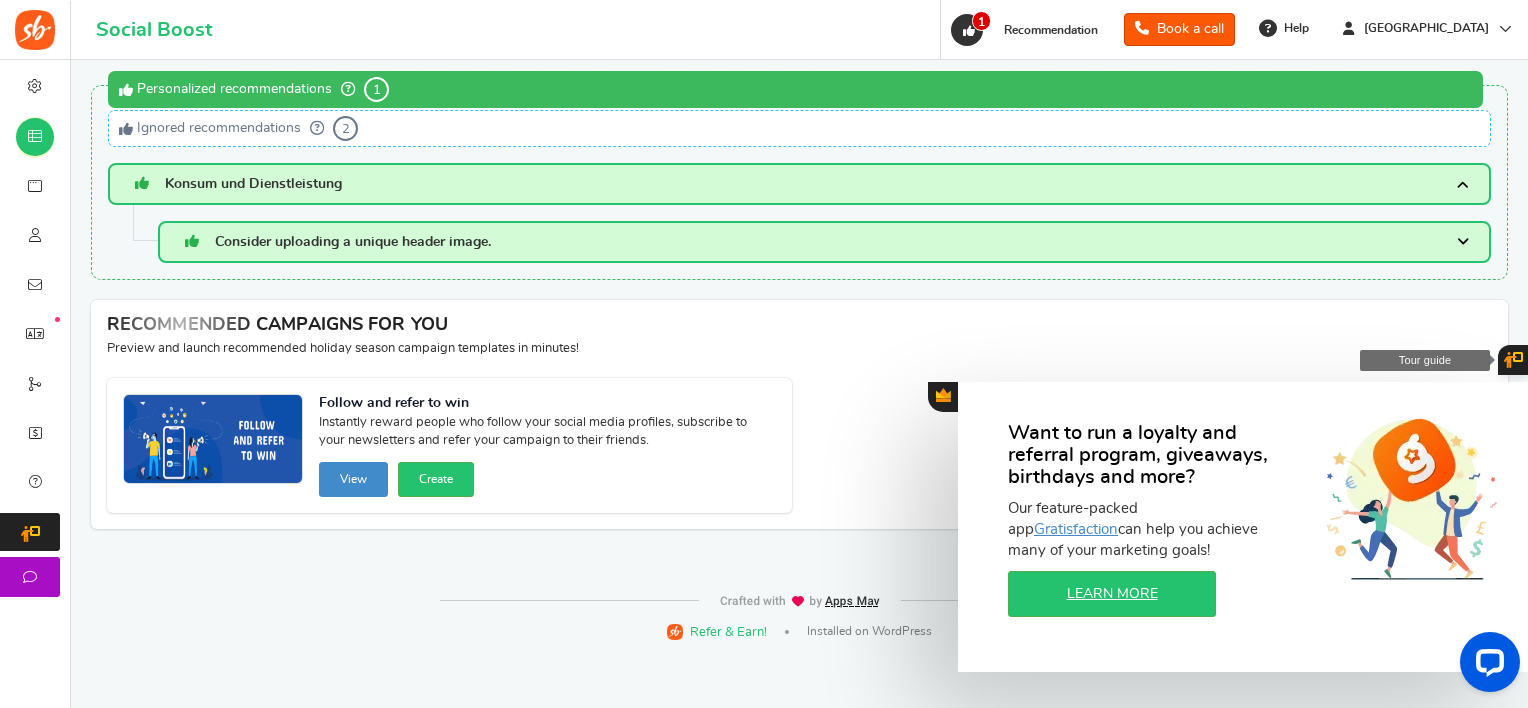 click at bounding box center (1513, 360) 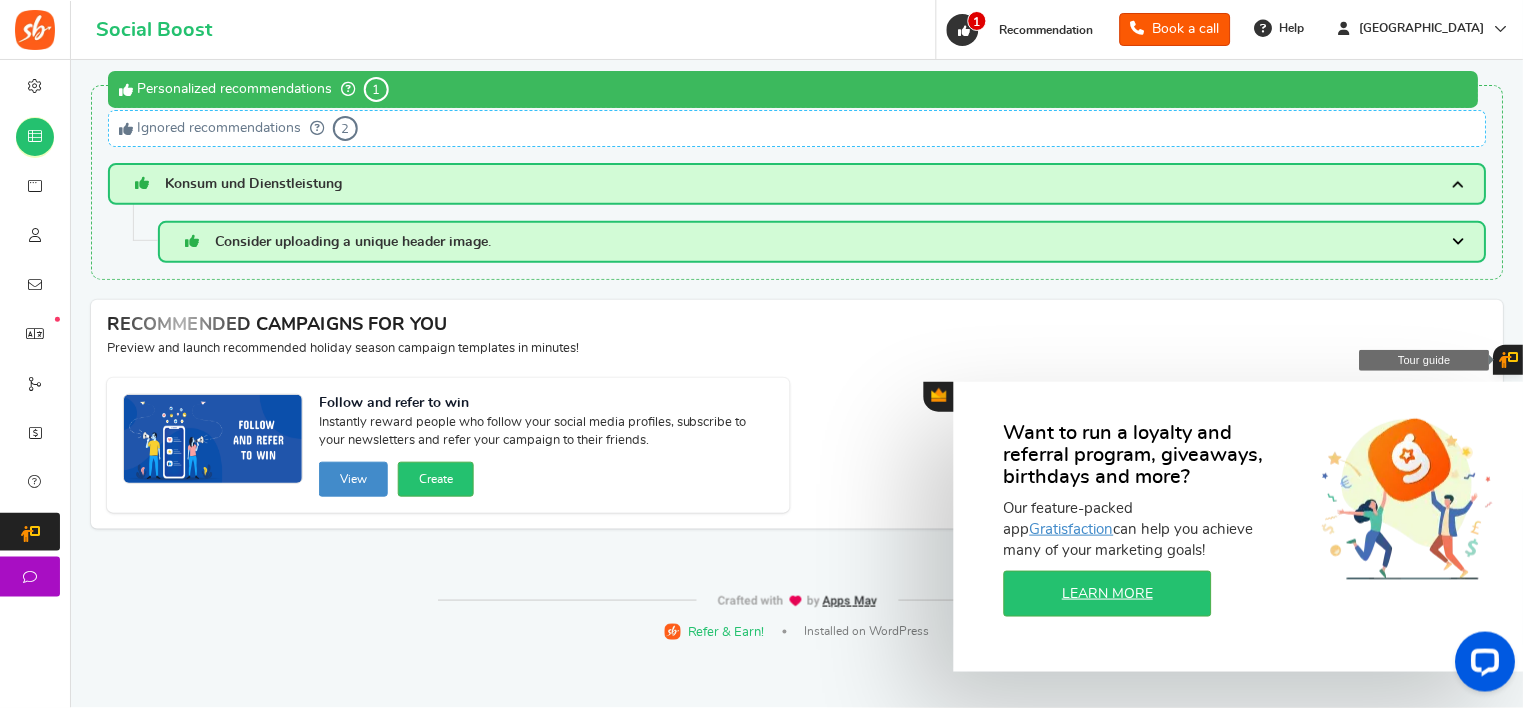 click on "For the best experience, view this on a desktop!
Social Boost
Book a call
0
WARNING
1
Recommendation
Book a call
Help
Logged in as" at bounding box center (762, 328) 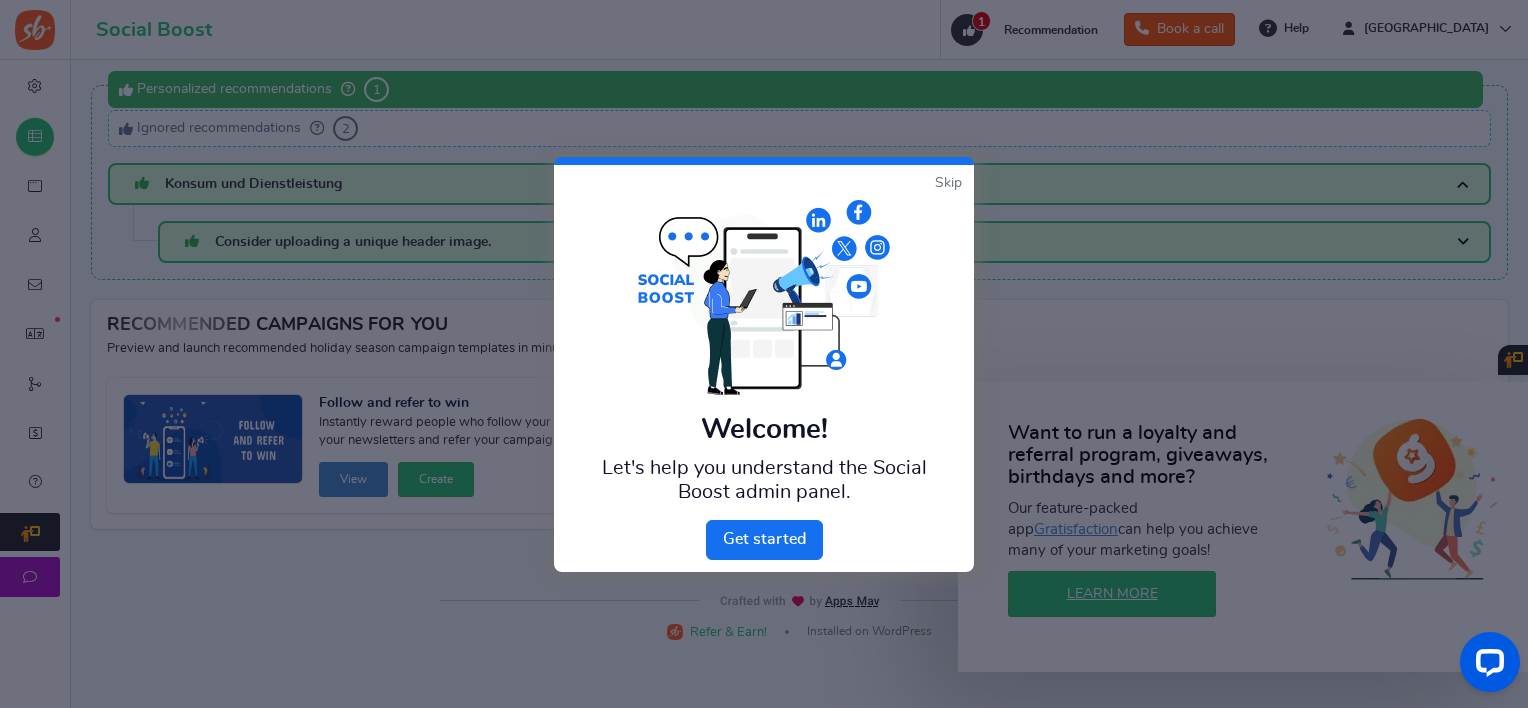 click on "Welcome!   Let's help you understand the Social Boost admin panel." at bounding box center [764, 342] 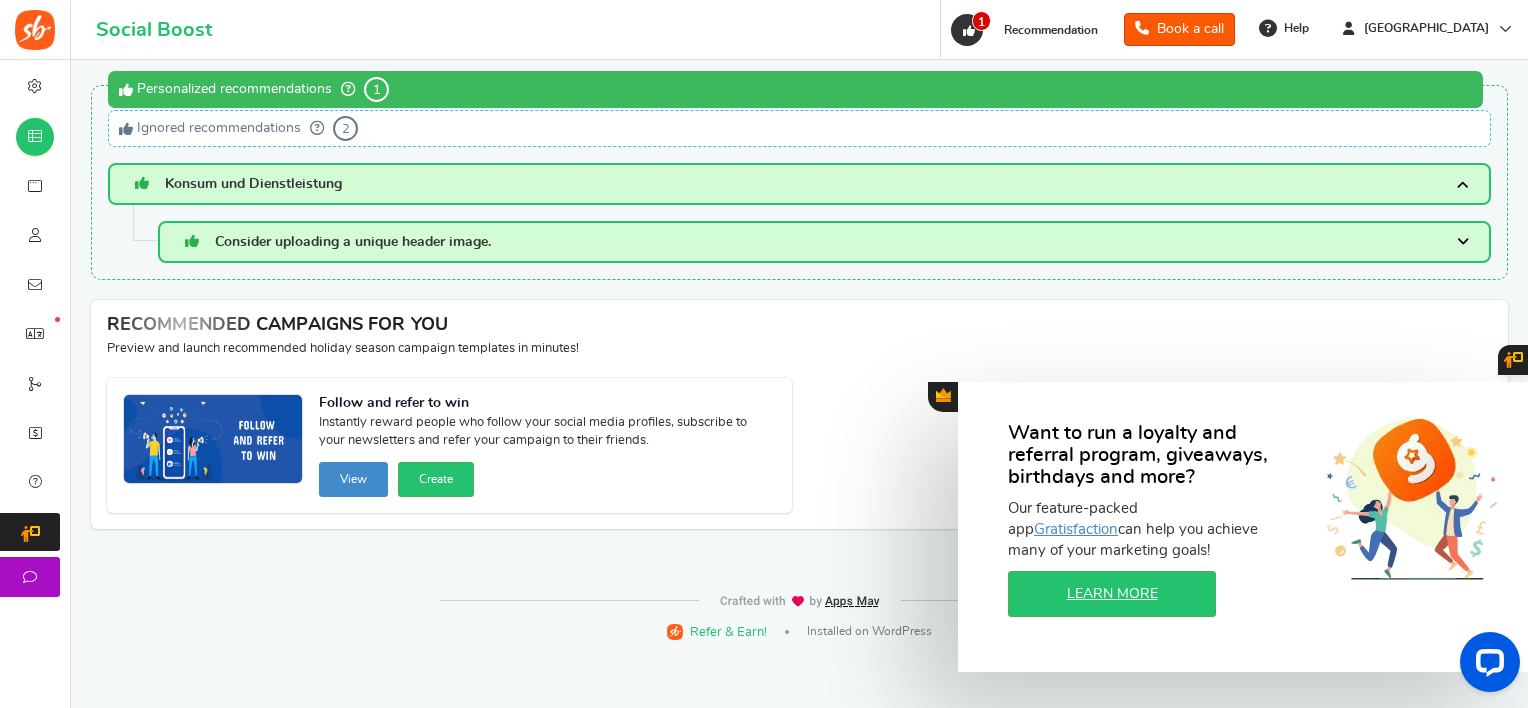 click on "WARNINGS!   The app will not work until you resolve the critical issues below :
Warnings
Ignored Recommendation data moved here. If at any time in future admin can still see the recommendations and active that recommendation.
Personalized recommendations    1
Ignored recommendations    2
Konsum und Dienstleistung
Consider uploading a unique header image.
You are currently using the default header image. For an improved customer experience, please consider uploading a unique header image.
Upload image" at bounding box center (799, 321) 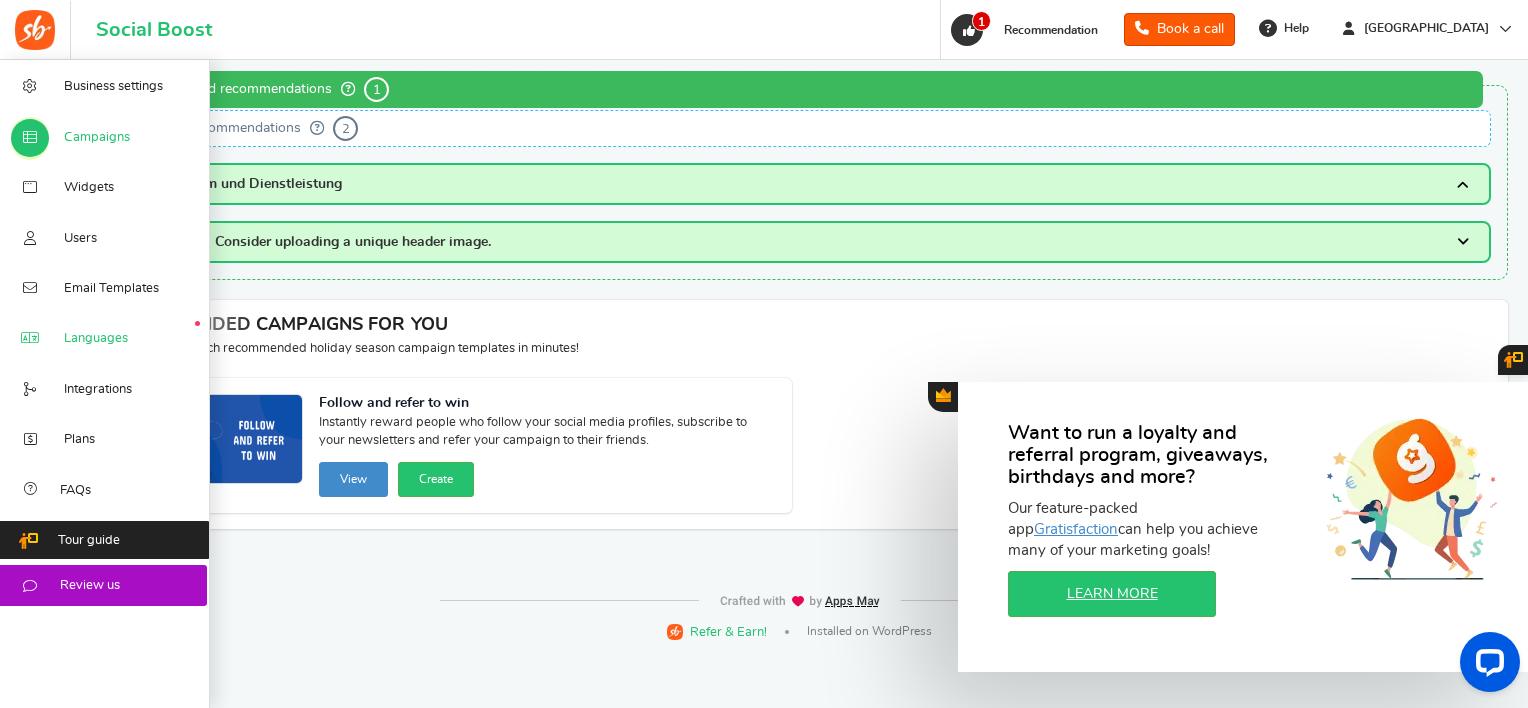 click on "Languages" at bounding box center (96, 339) 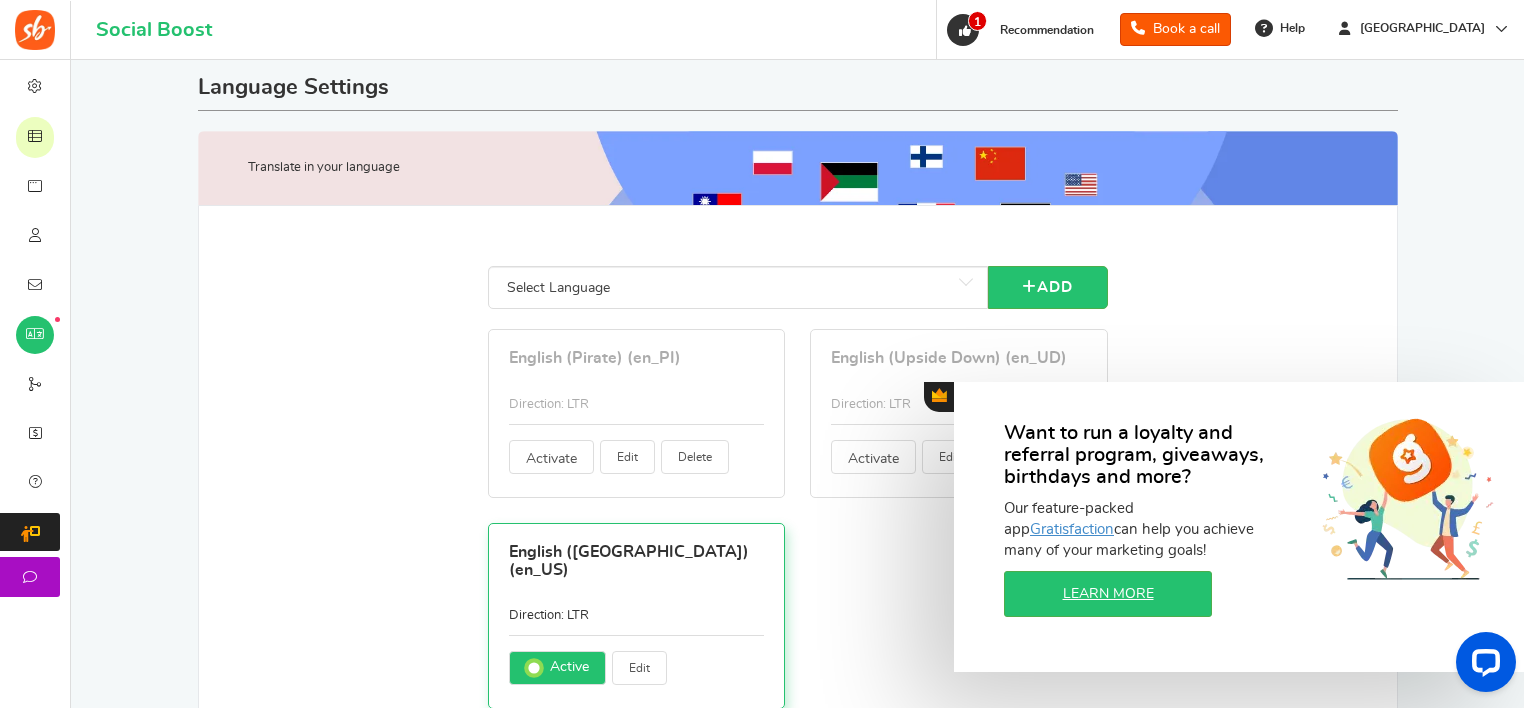 click on "Select Language" at bounding box center (738, 288) 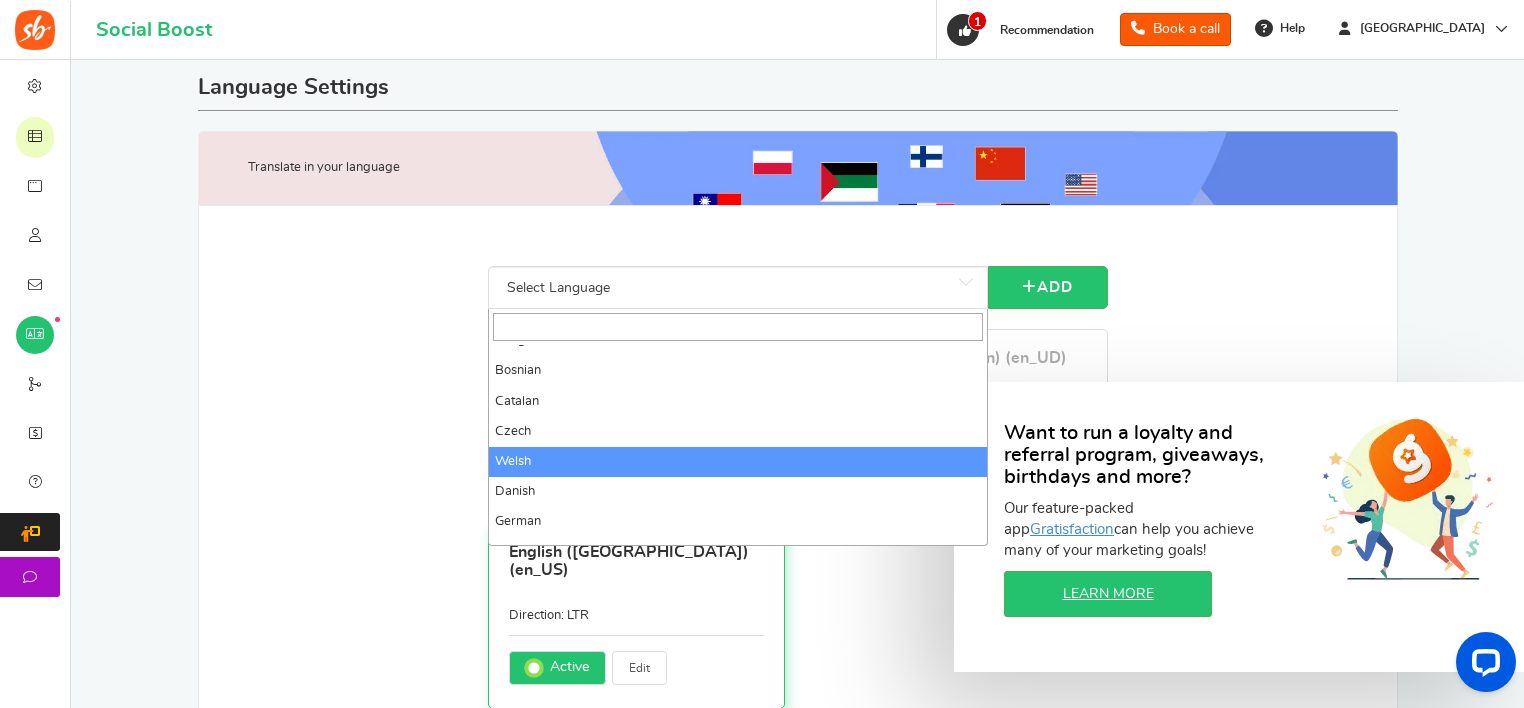 scroll, scrollTop: 300, scrollLeft: 0, axis: vertical 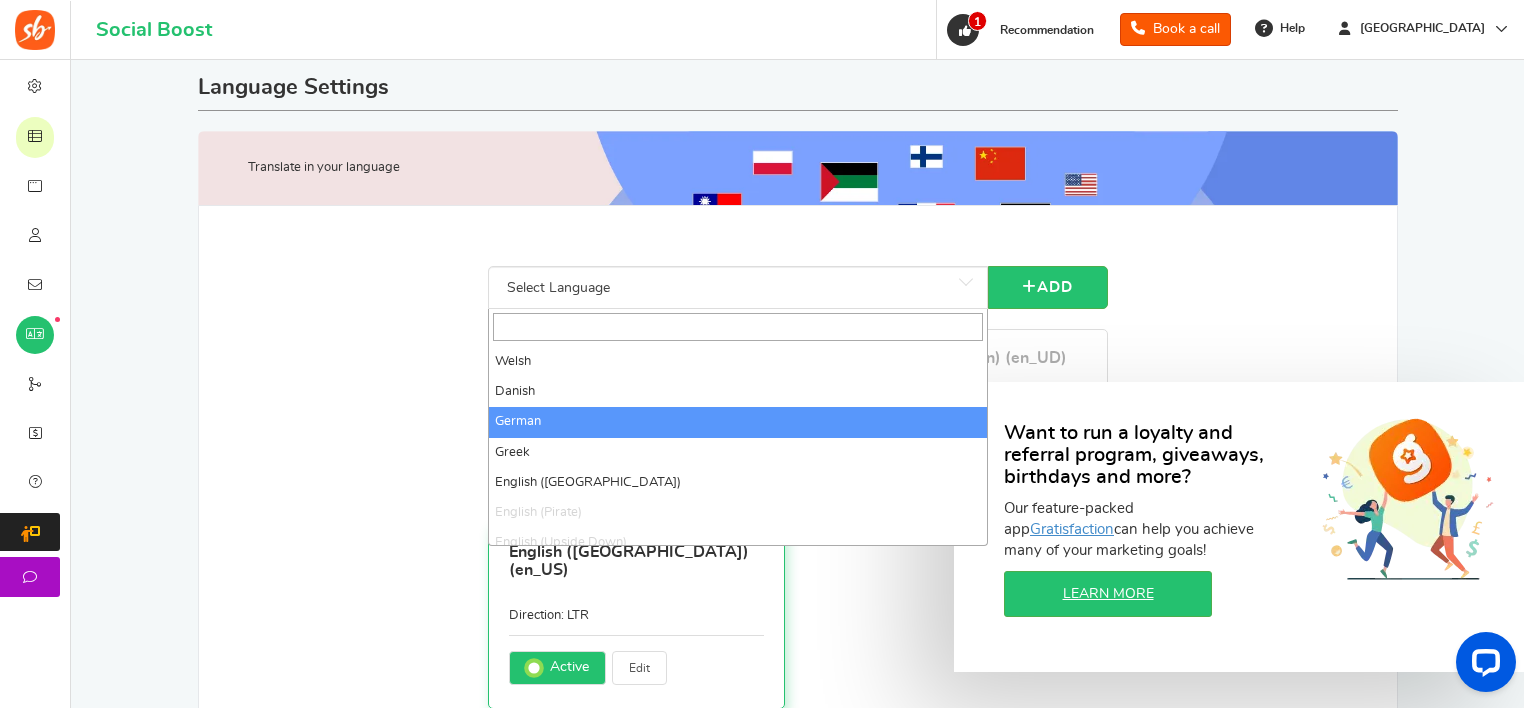 select on "de_DE" 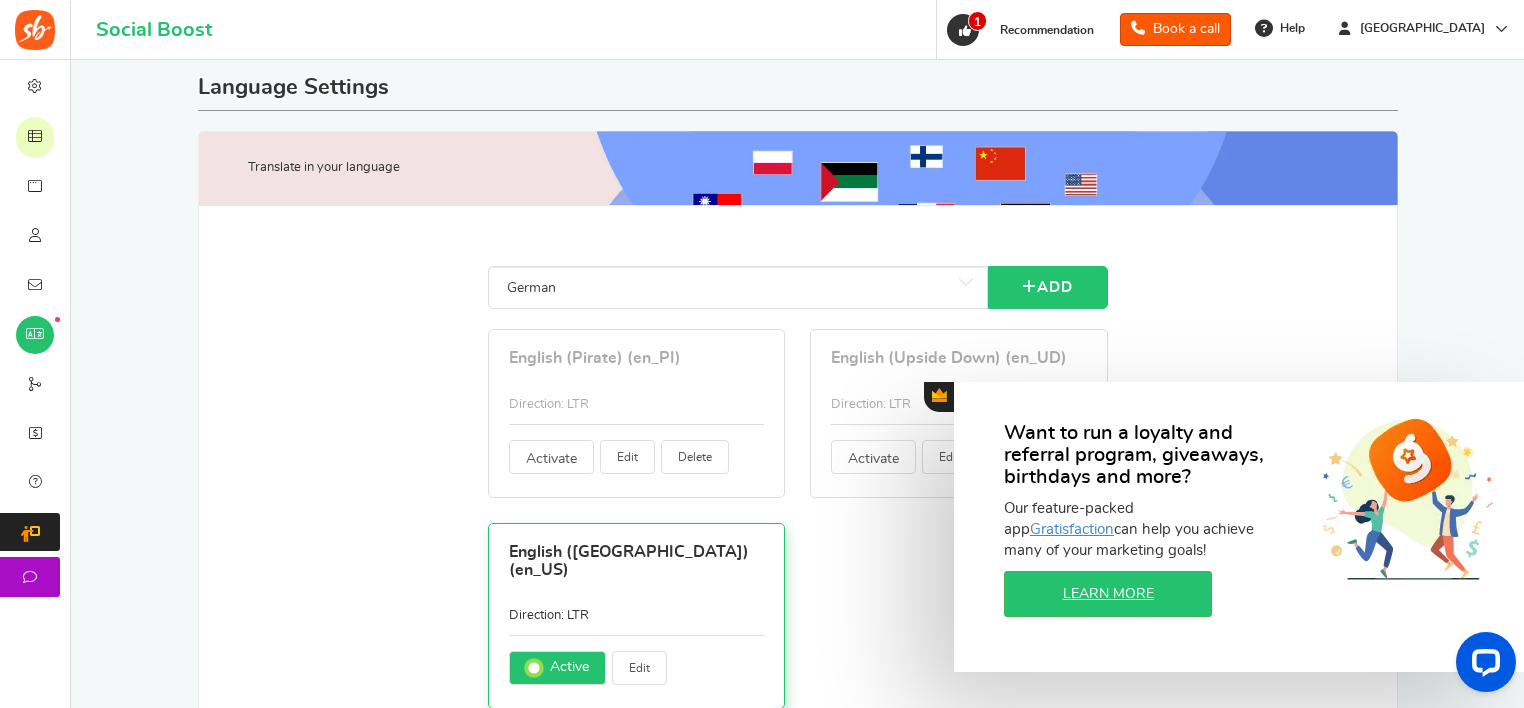 click on "Add" at bounding box center (1048, 287) 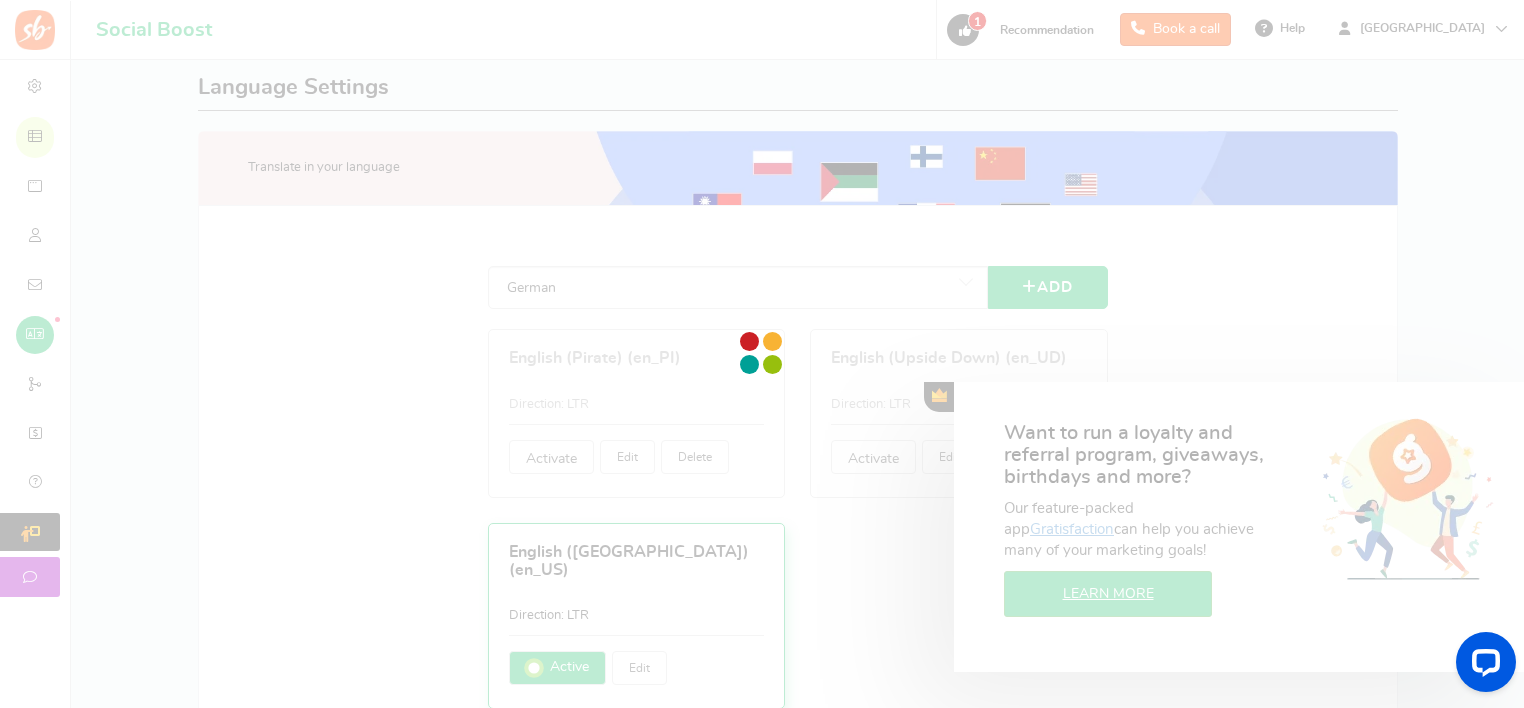 type on "vor" 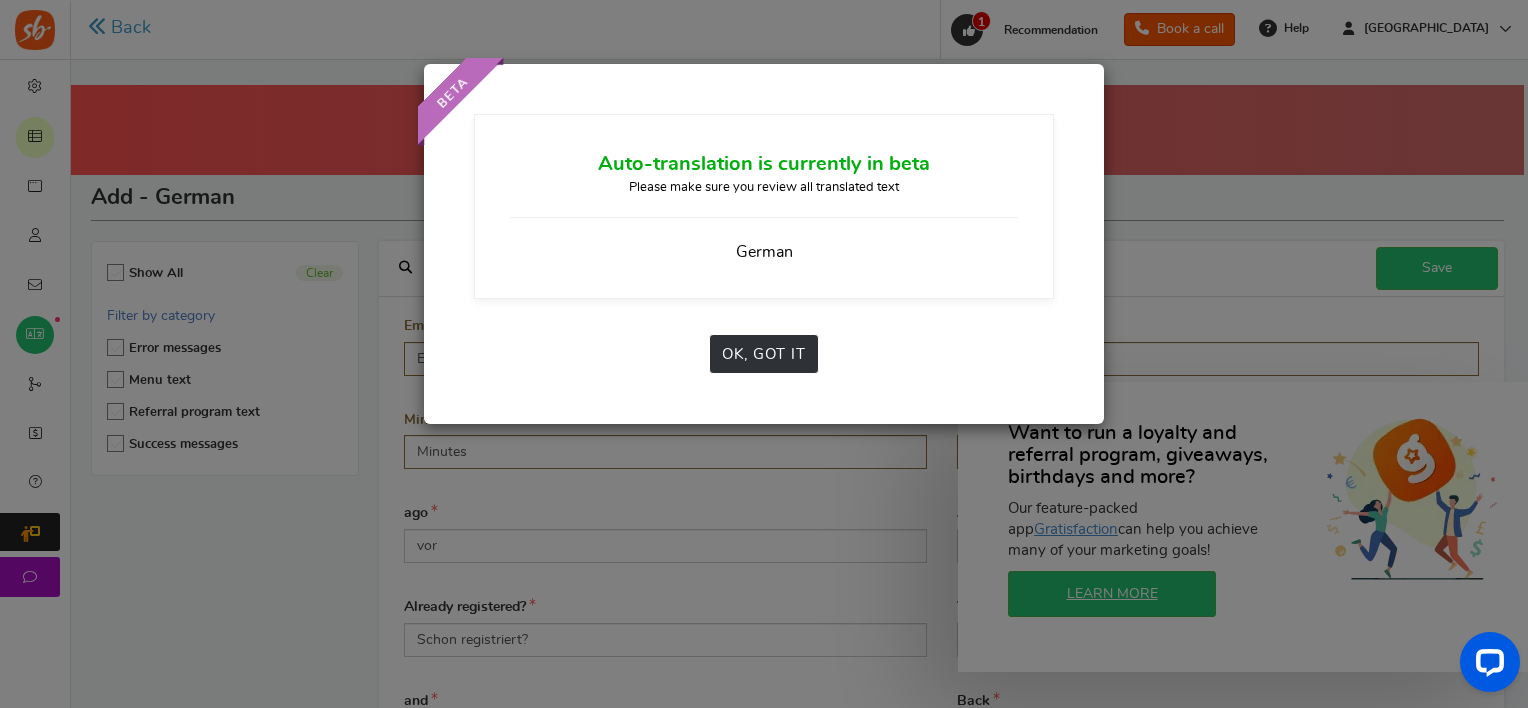 click on "OK, GOT IT" at bounding box center [764, 354] 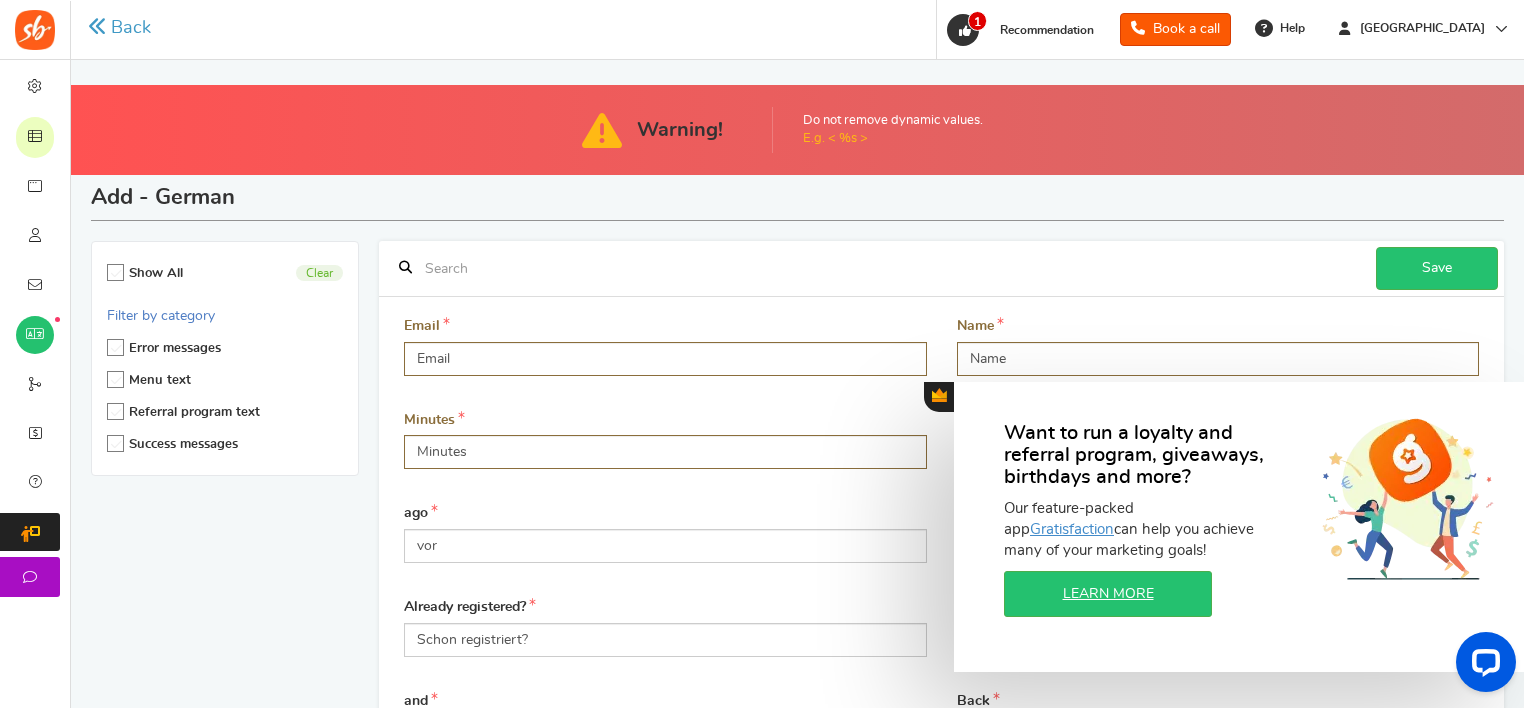 click on "Add - German" at bounding box center (797, 198) 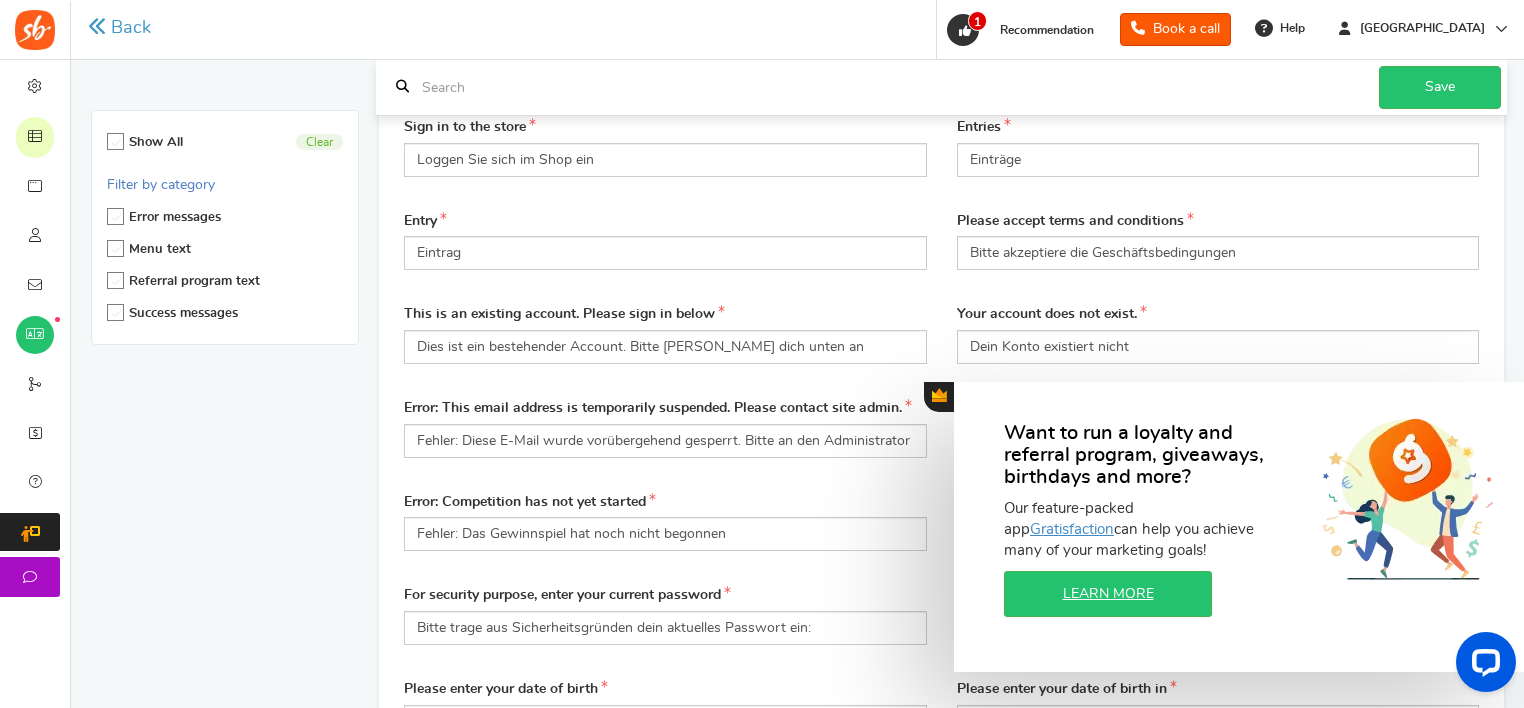 scroll, scrollTop: 2300, scrollLeft: 0, axis: vertical 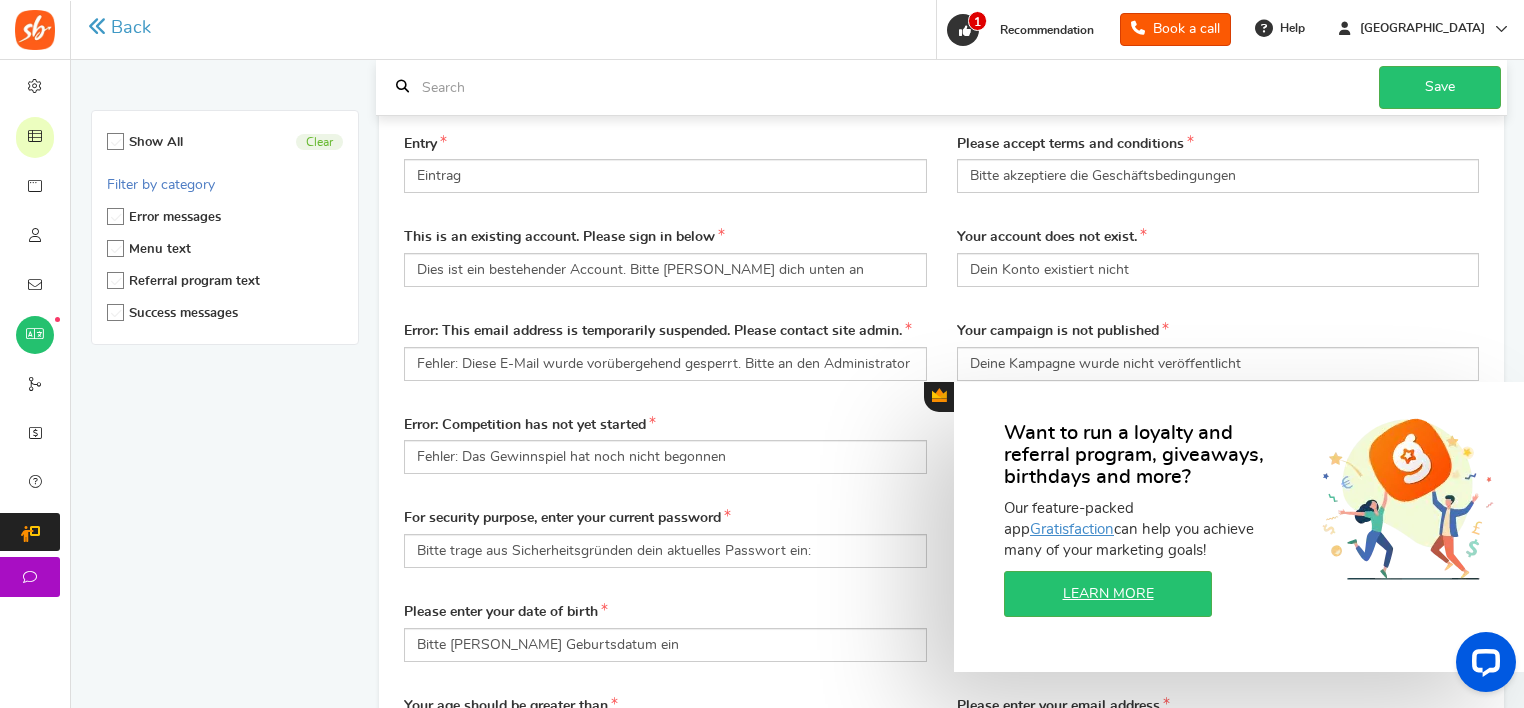 click on "Show All
Clear
Filter by category
Error messages
Menu text
Referral program text
Success messages
Social Boost  now supports" at bounding box center (797, 3437) 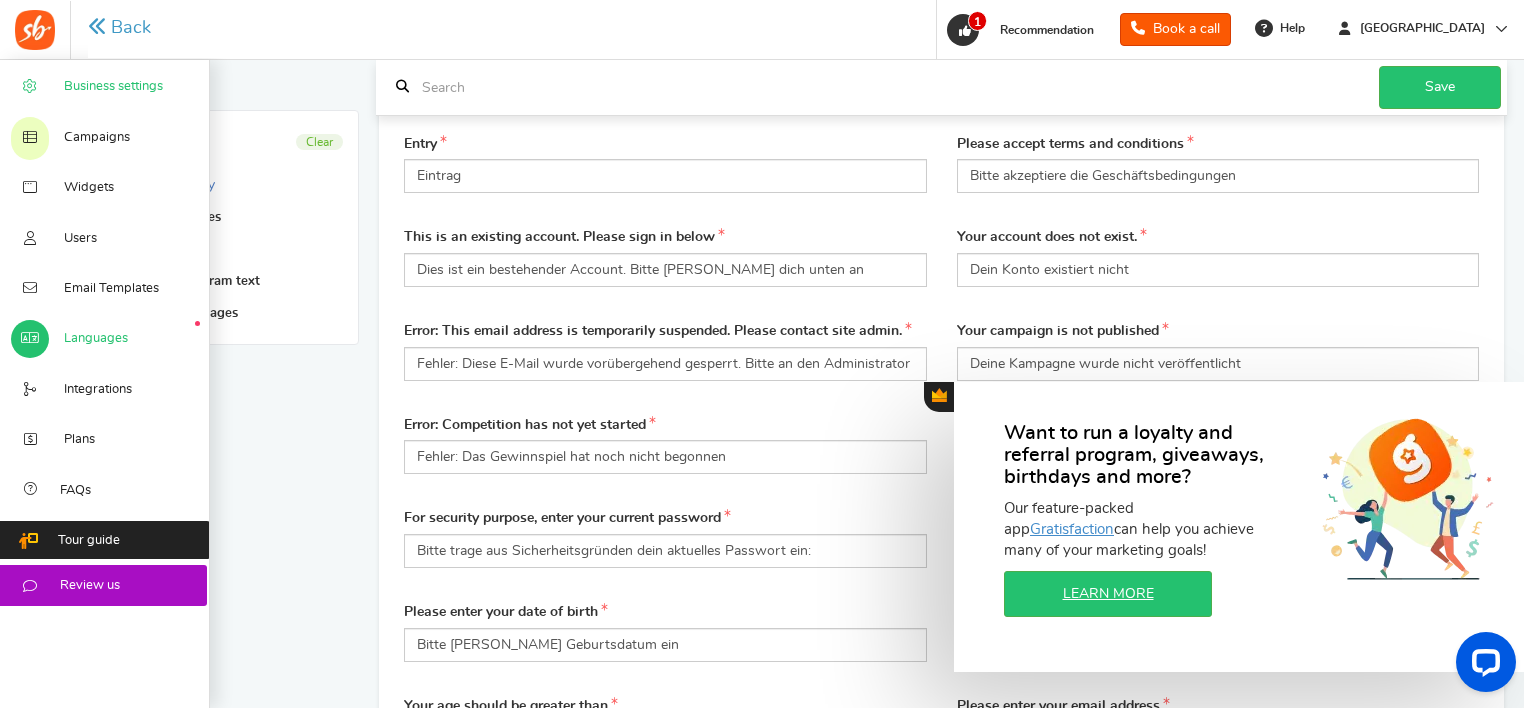 click on "Business settings" at bounding box center [113, 87] 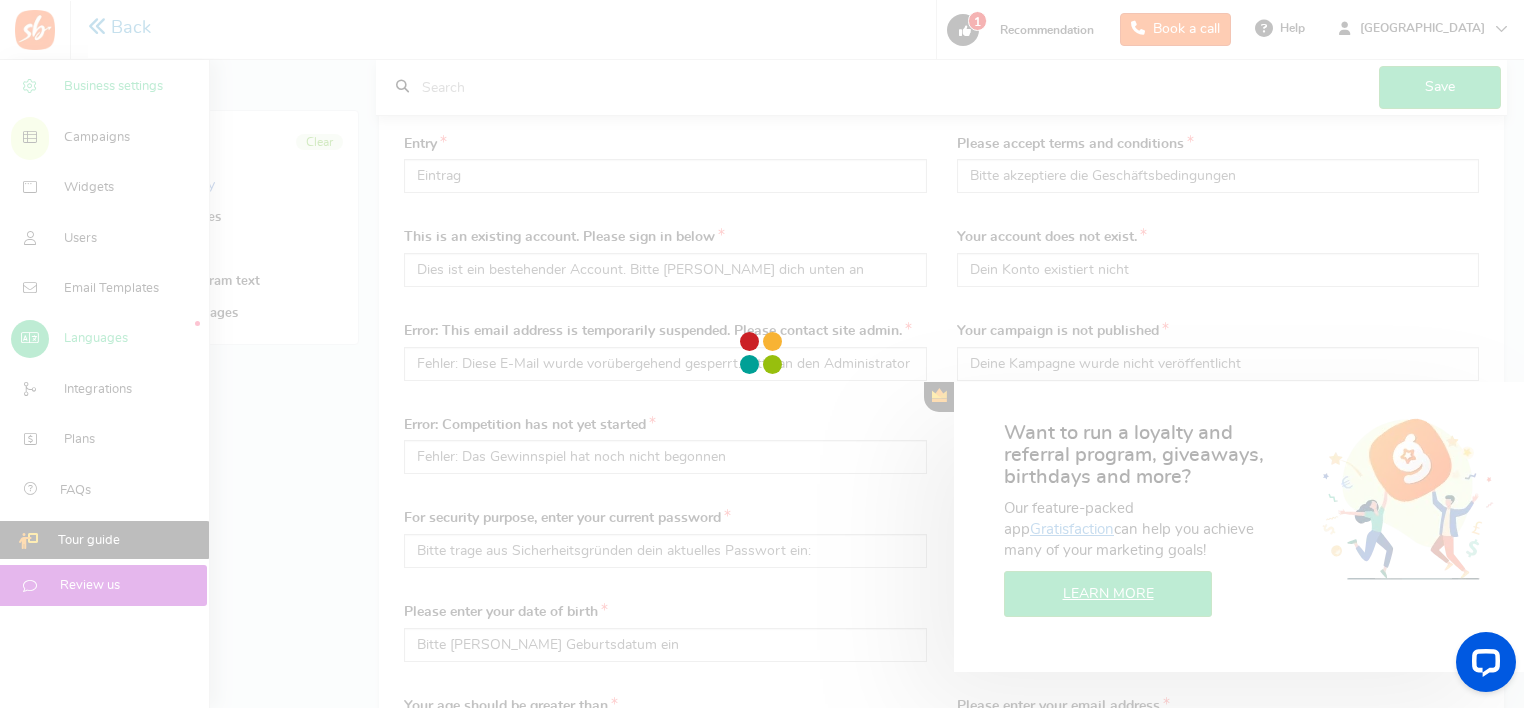 scroll, scrollTop: 0, scrollLeft: 0, axis: both 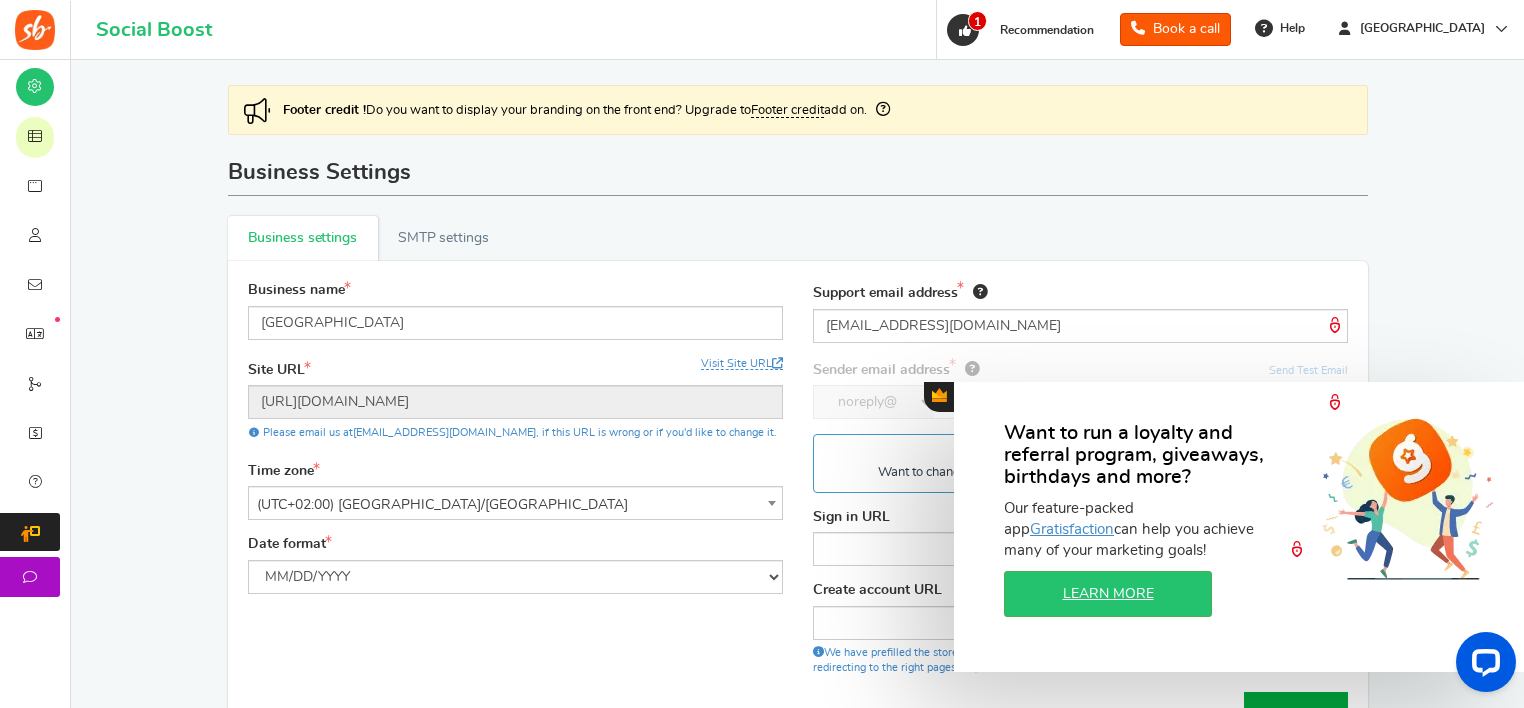 click on "Footer credit !  Do you want to display your branding on the front end? Upgrade to
Footer credit  add on.
Business Settings
Business settings
Active SMTP settings
Business name
[GEOGRAPHIC_DATA]
Site URL
Update site URL
Visit Site URL
[URL][DOMAIN_NAME]
Please email us at  [EMAIL_ADDRESS][DOMAIN_NAME] , if this URL is wrong or if you'd like to change it.
Time zone
MM/DD/YYYY" at bounding box center (797, 428) 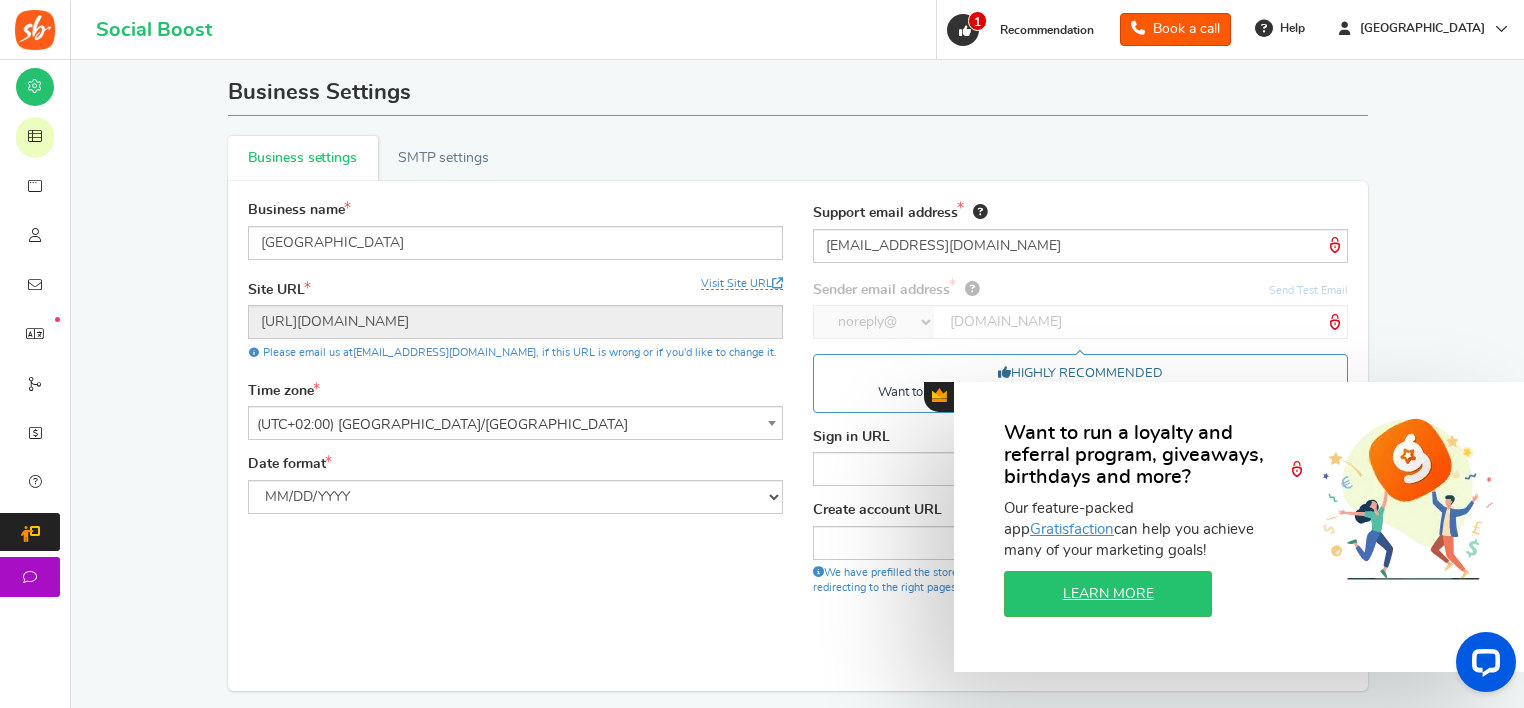 scroll, scrollTop: 160, scrollLeft: 0, axis: vertical 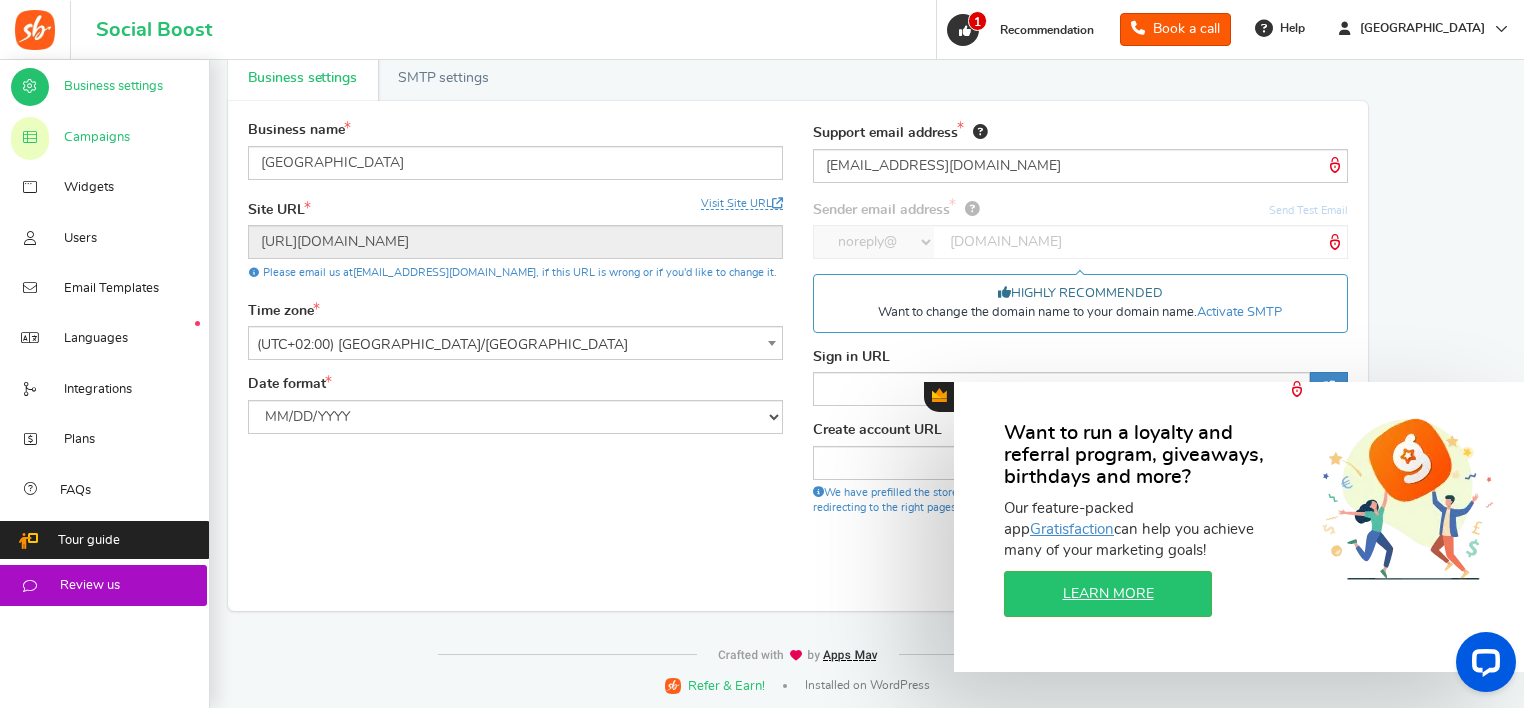click on "Campaigns" at bounding box center [97, 138] 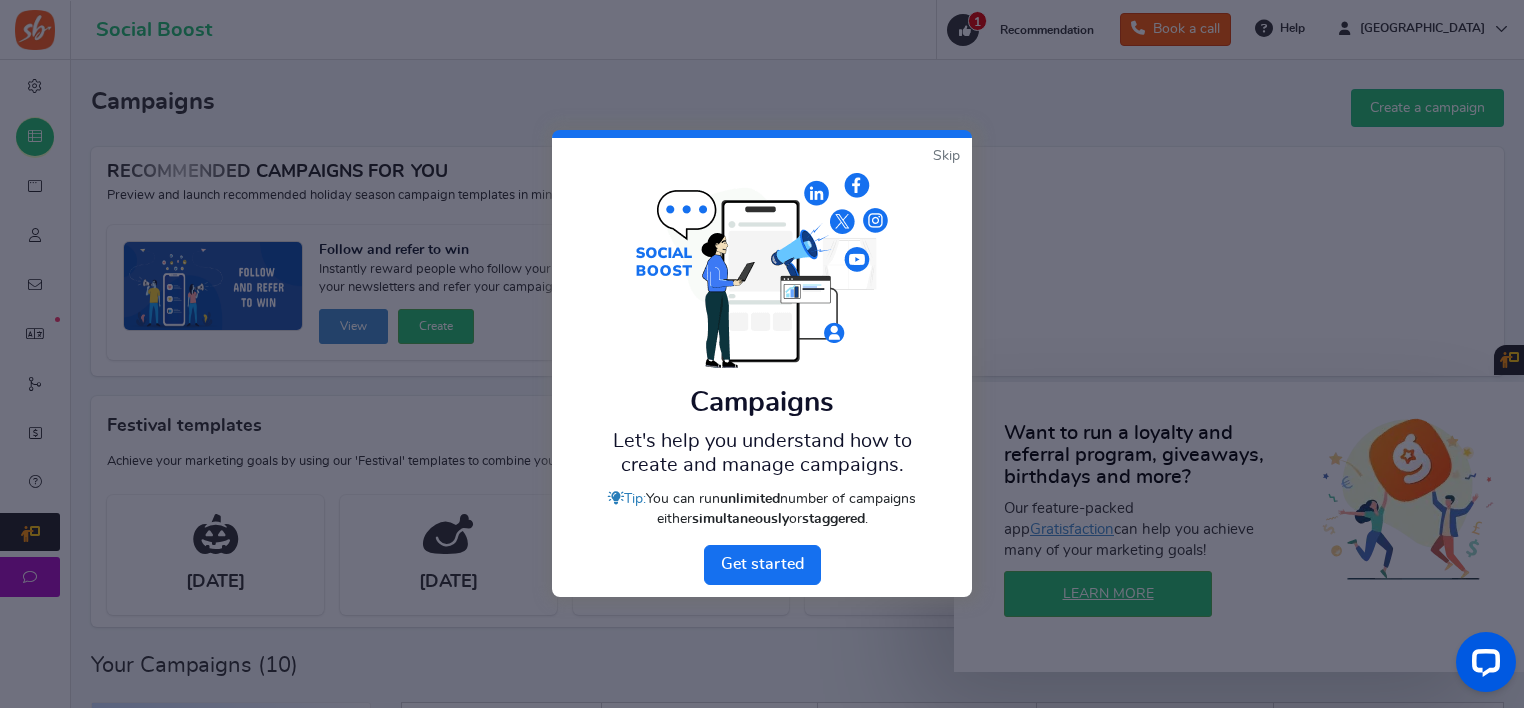 scroll, scrollTop: 0, scrollLeft: 0, axis: both 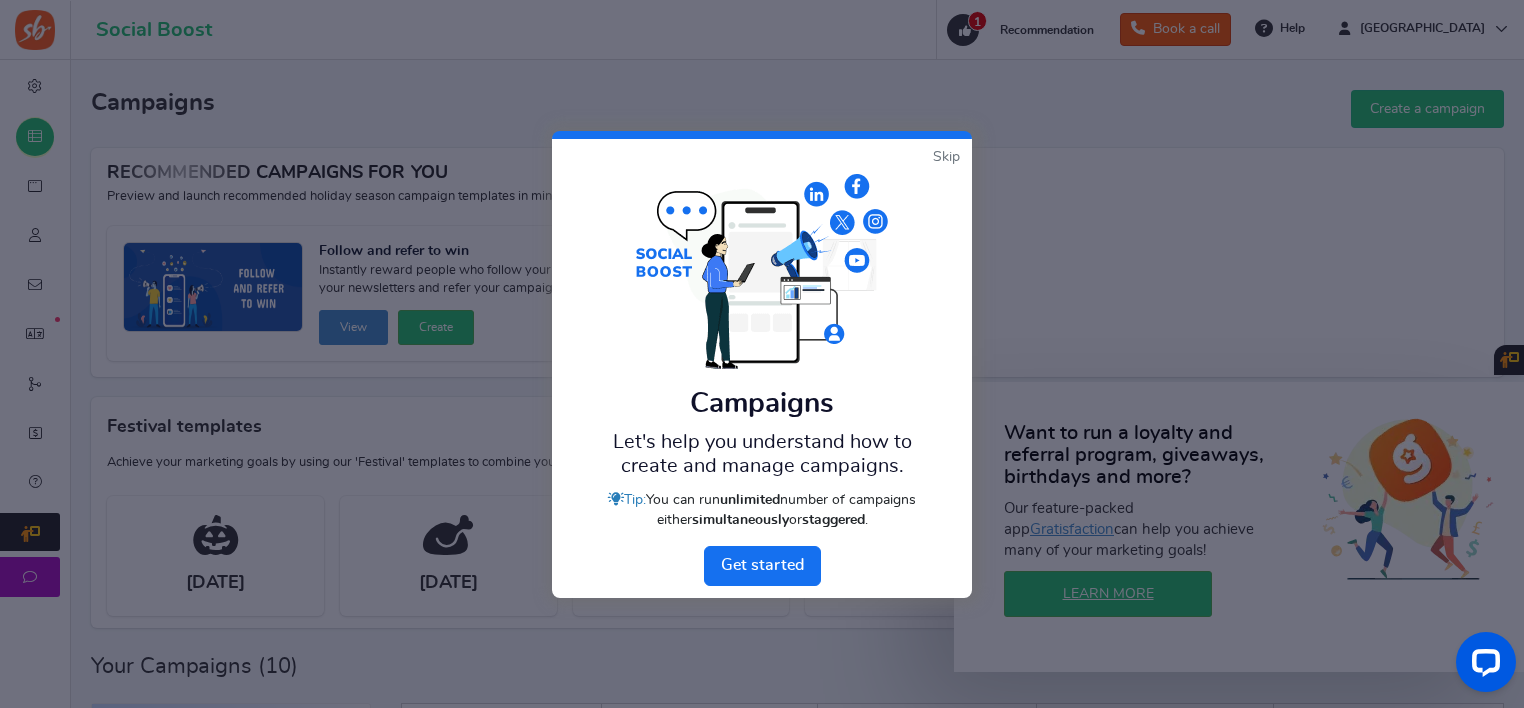 click on "Skip" at bounding box center [946, 157] 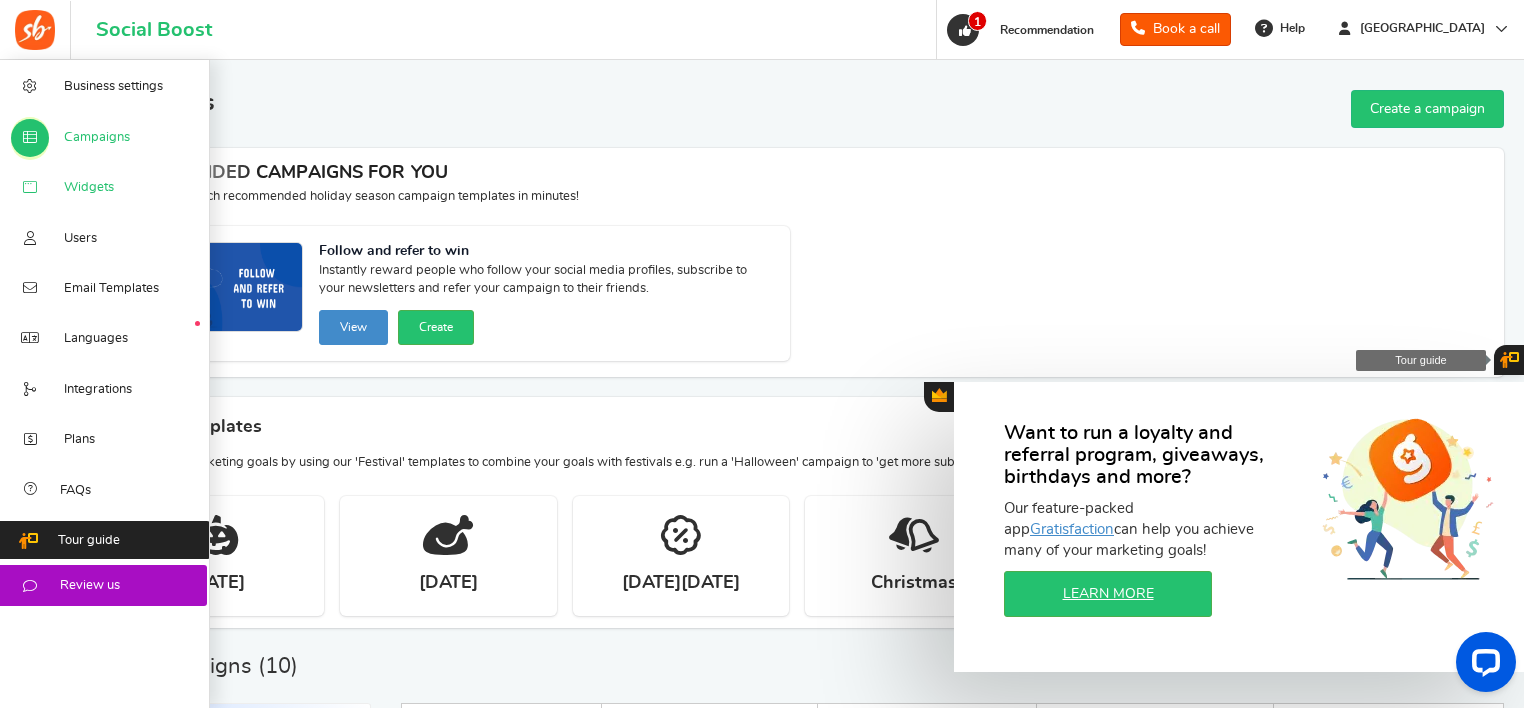 click on "Widgets" at bounding box center [89, 188] 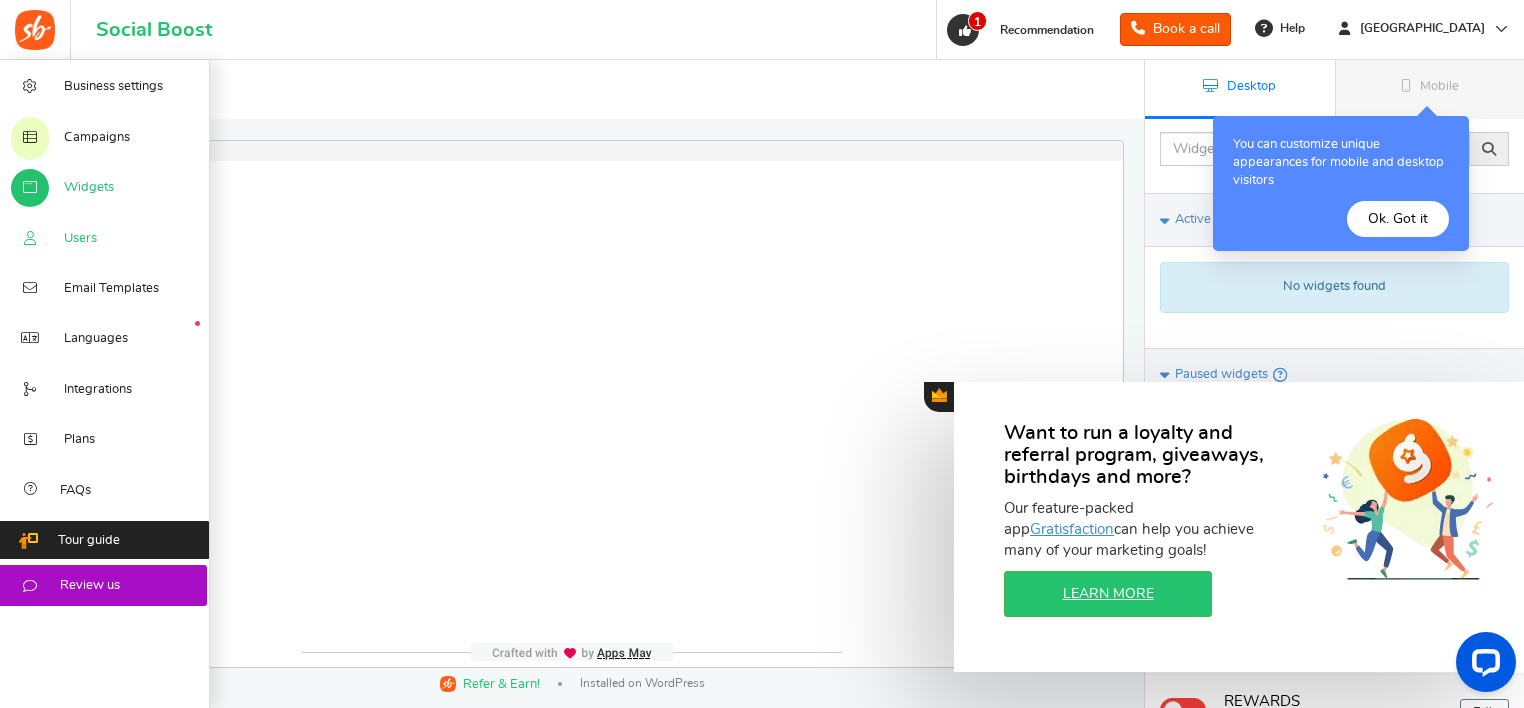 click on "Users" at bounding box center (80, 239) 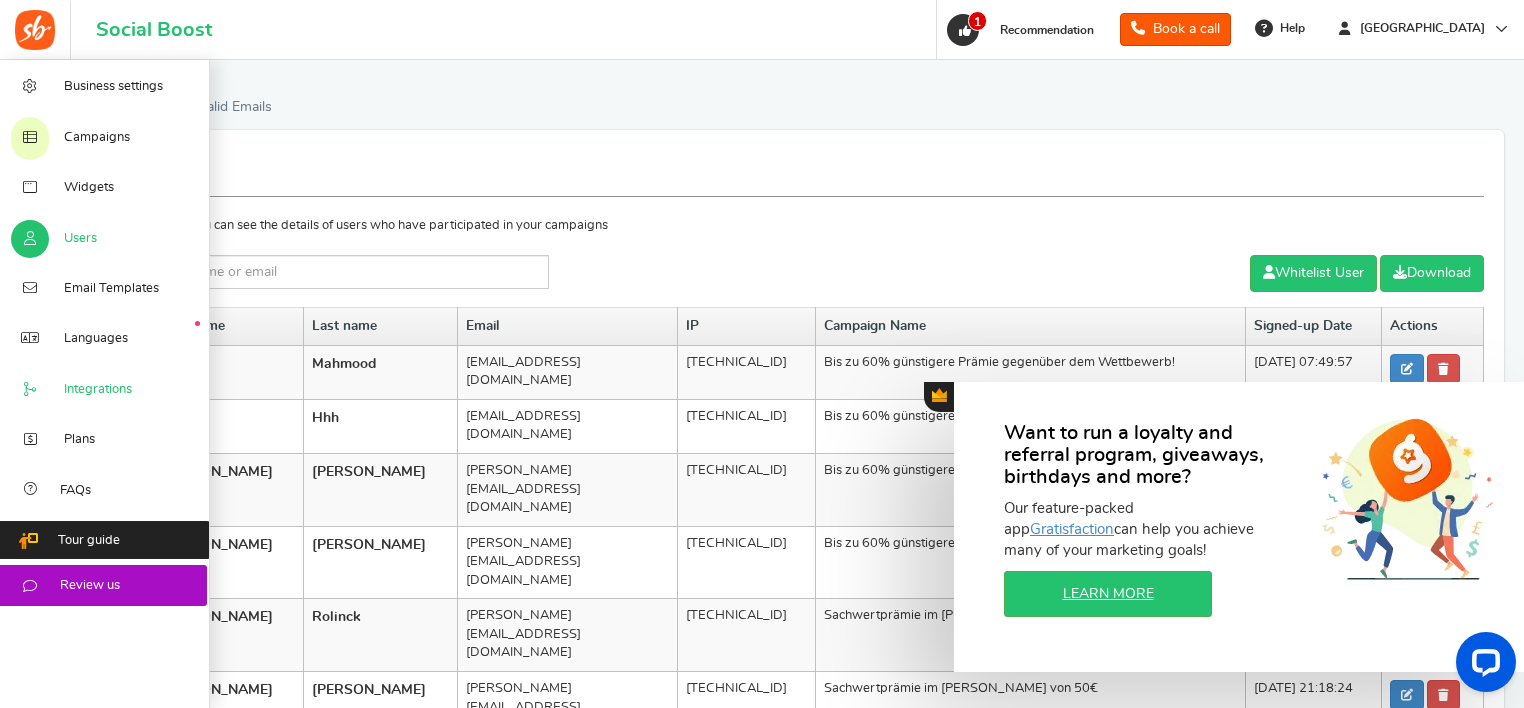 click on "Integrations" at bounding box center [98, 390] 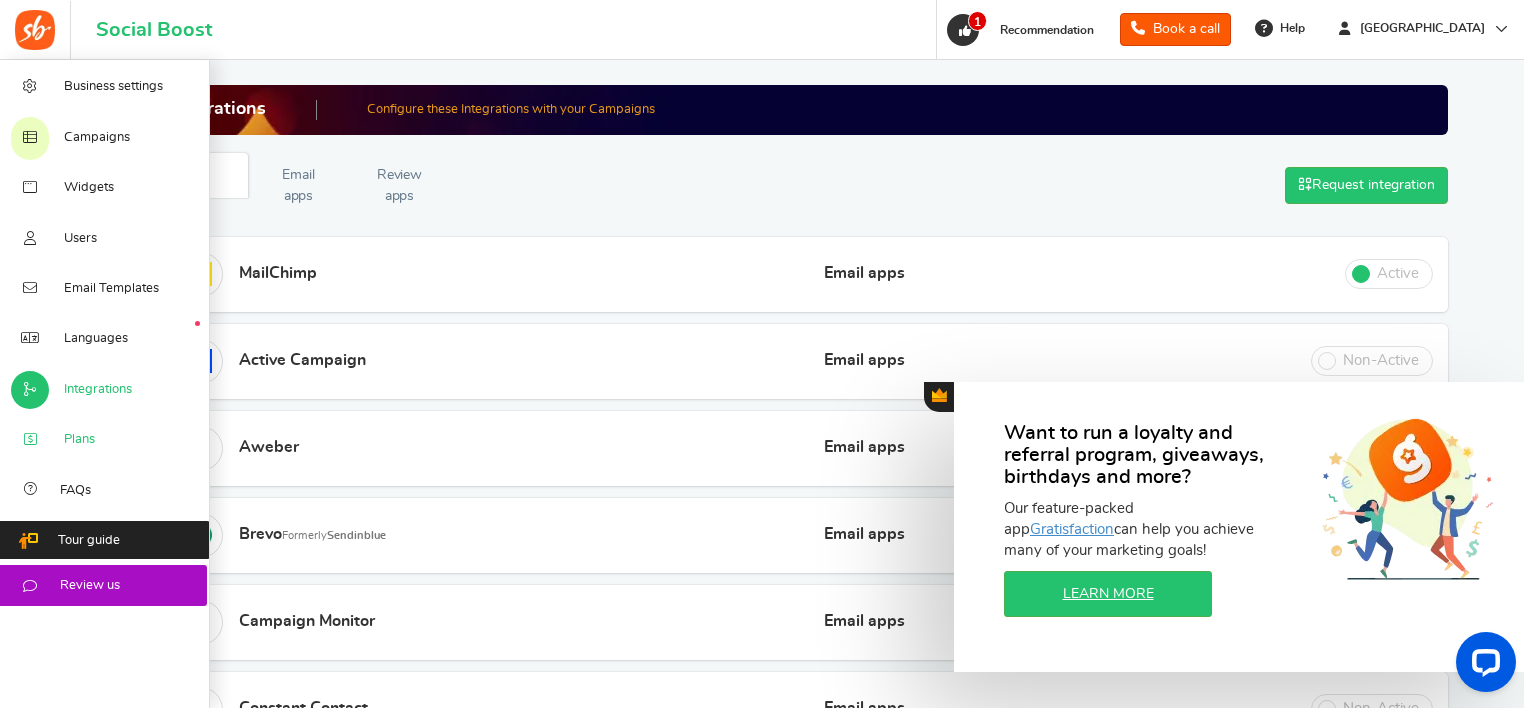 click on "Plans" at bounding box center [79, 440] 